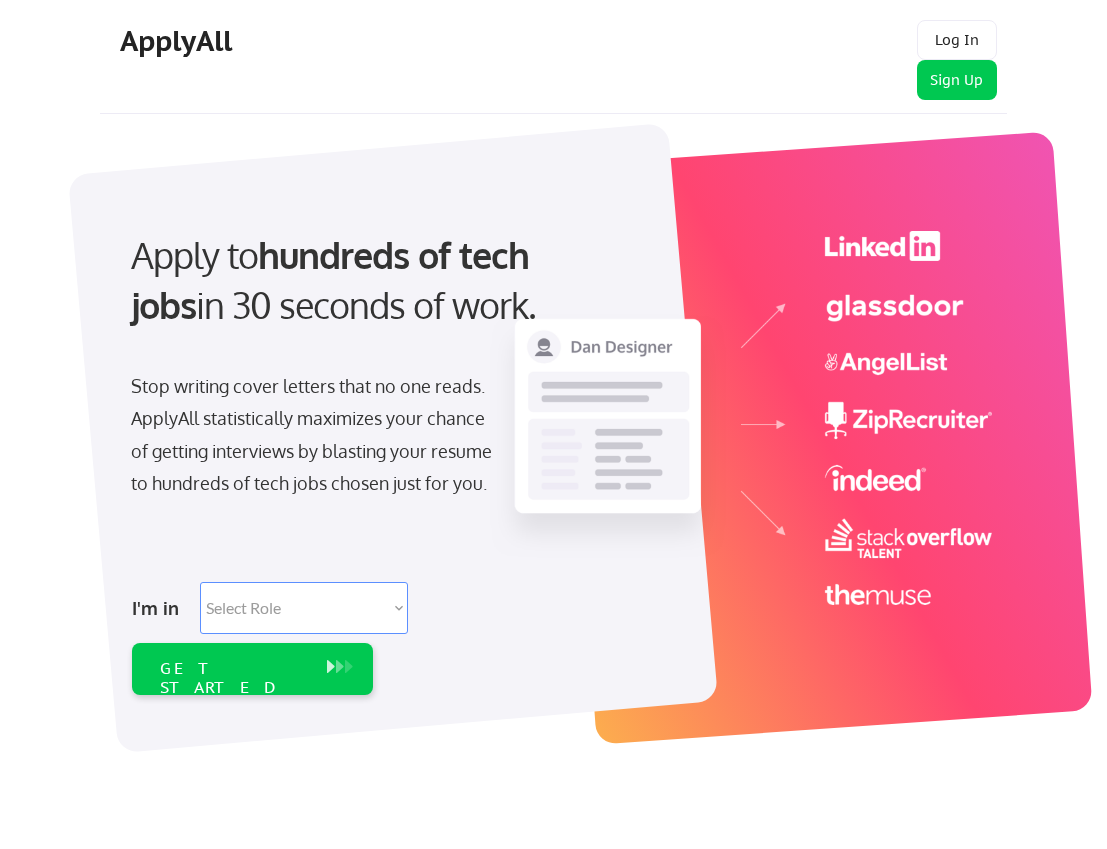 scroll, scrollTop: 0, scrollLeft: 0, axis: both 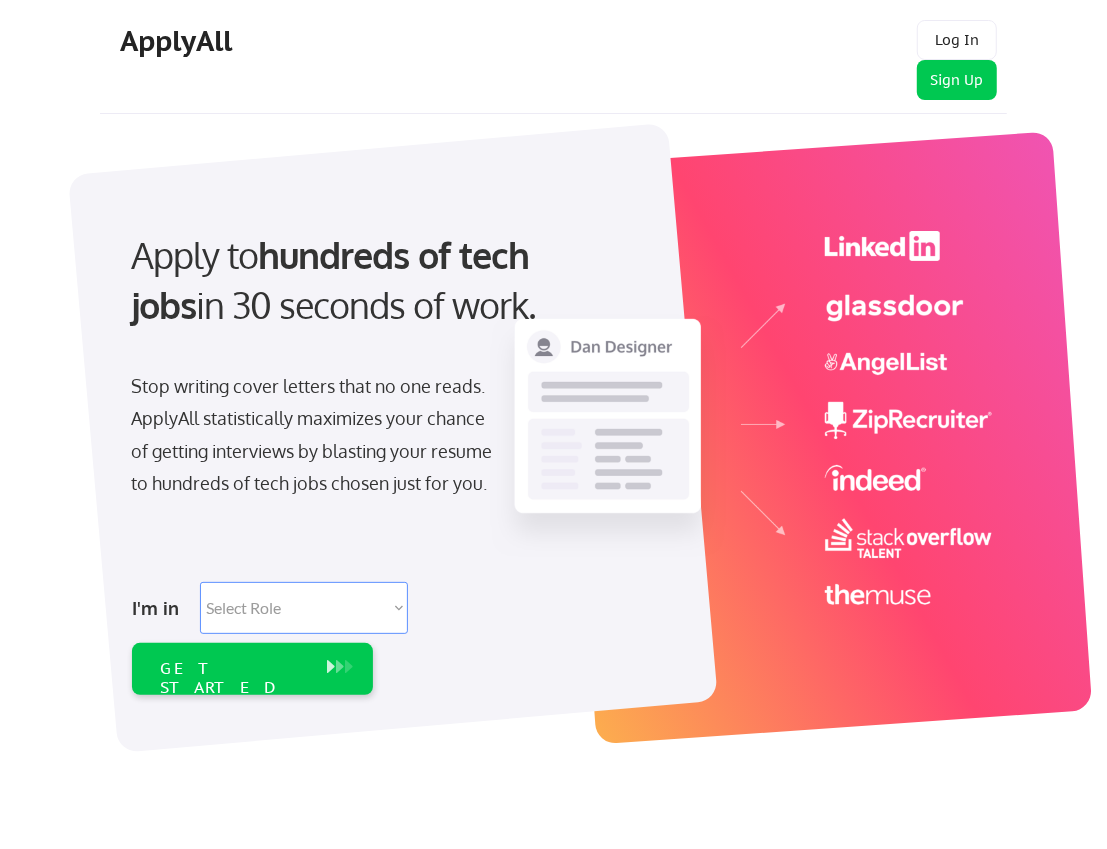 click on "Select Role Software Engineering Product Management Customer Success Sales UI/UX/Product Design Technical Project/Program Mgmt Marketing & Growth Data HR/Recruiting IT/Cybersecurity Tech Finance/Ops/Strategy Customer Support" at bounding box center (304, 608) 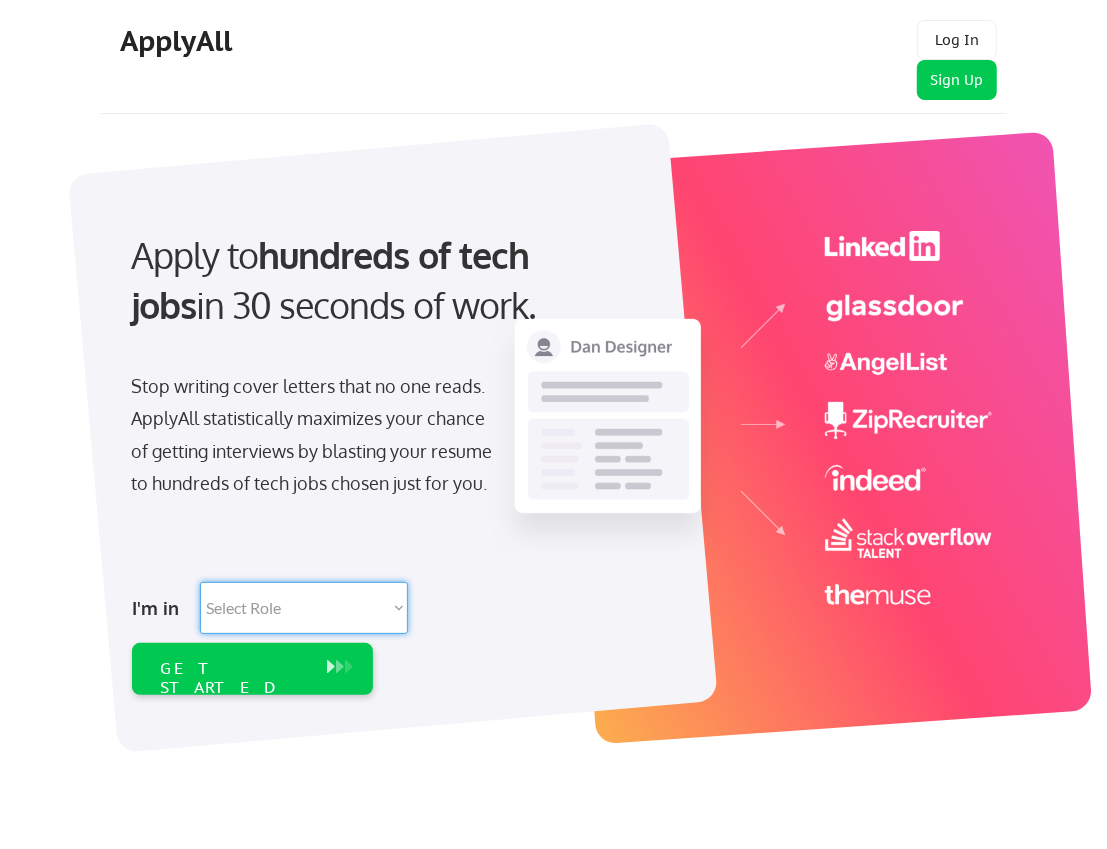 select on ""technical_project_program_mgmt"" 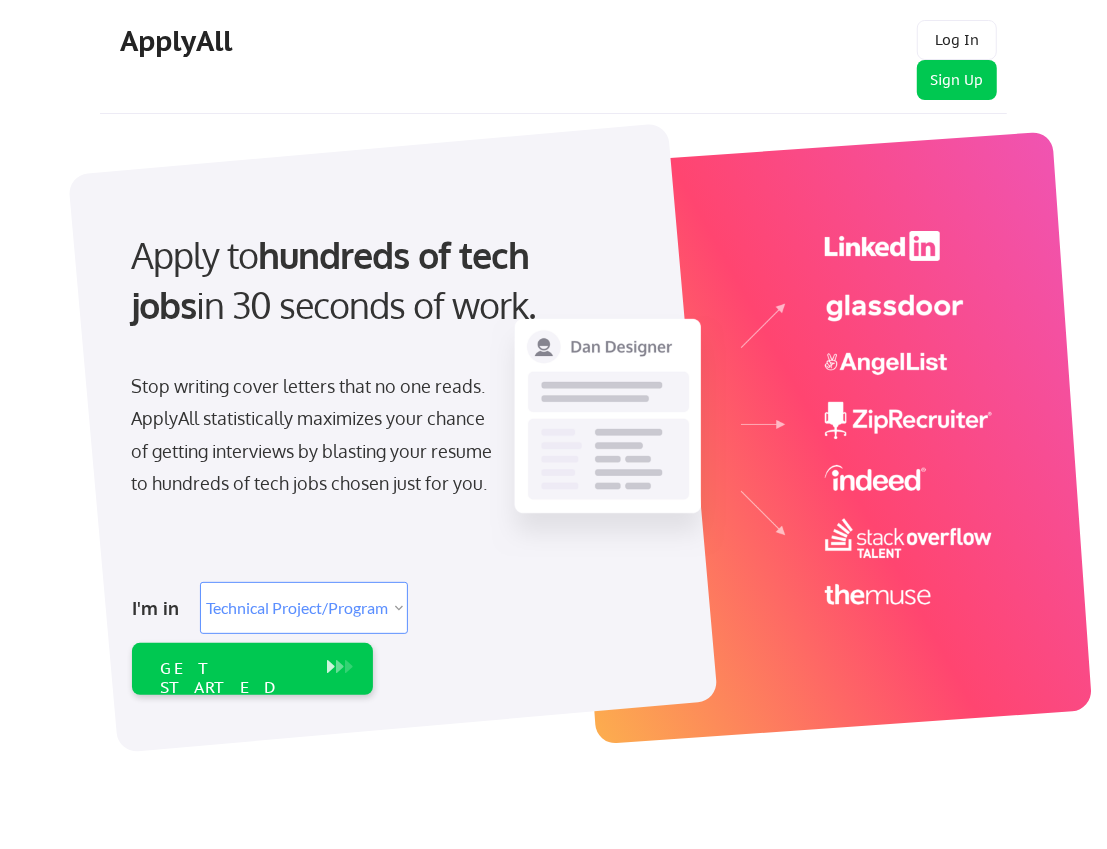 select on ""technical_project_program_mgmt"" 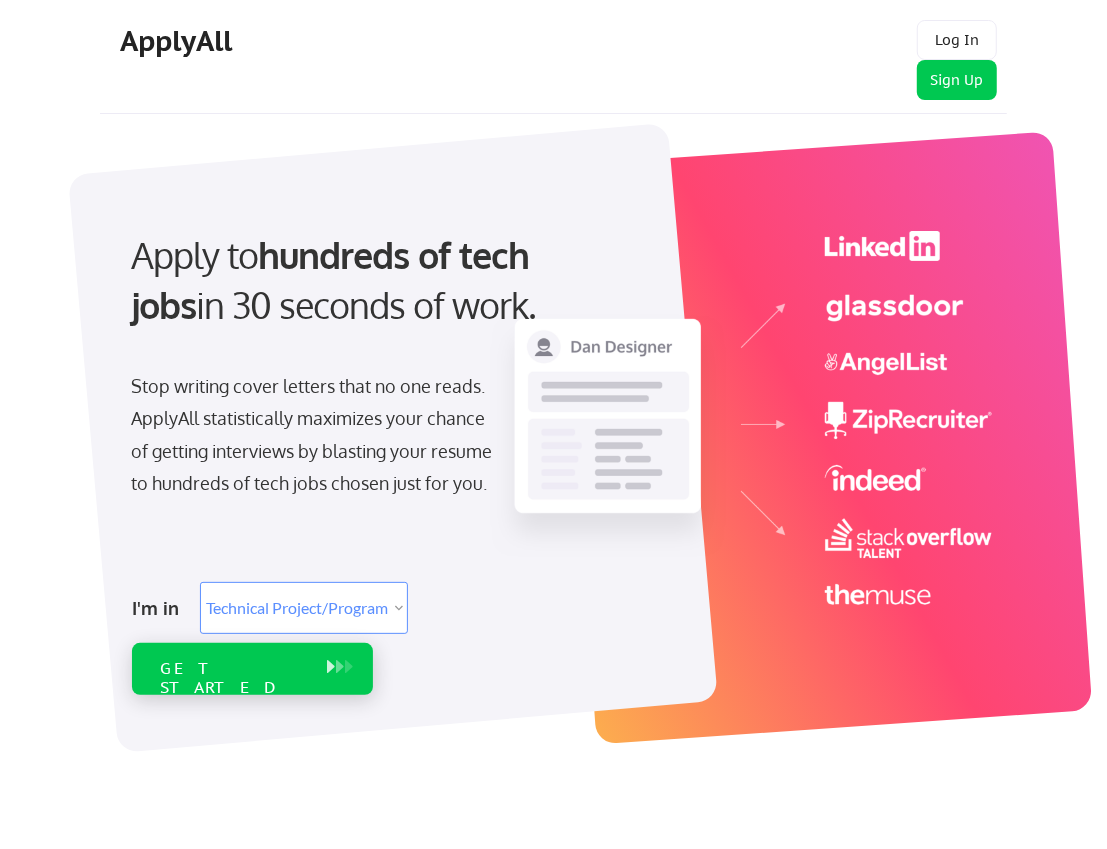 click on "GET STARTED" at bounding box center (233, 678) 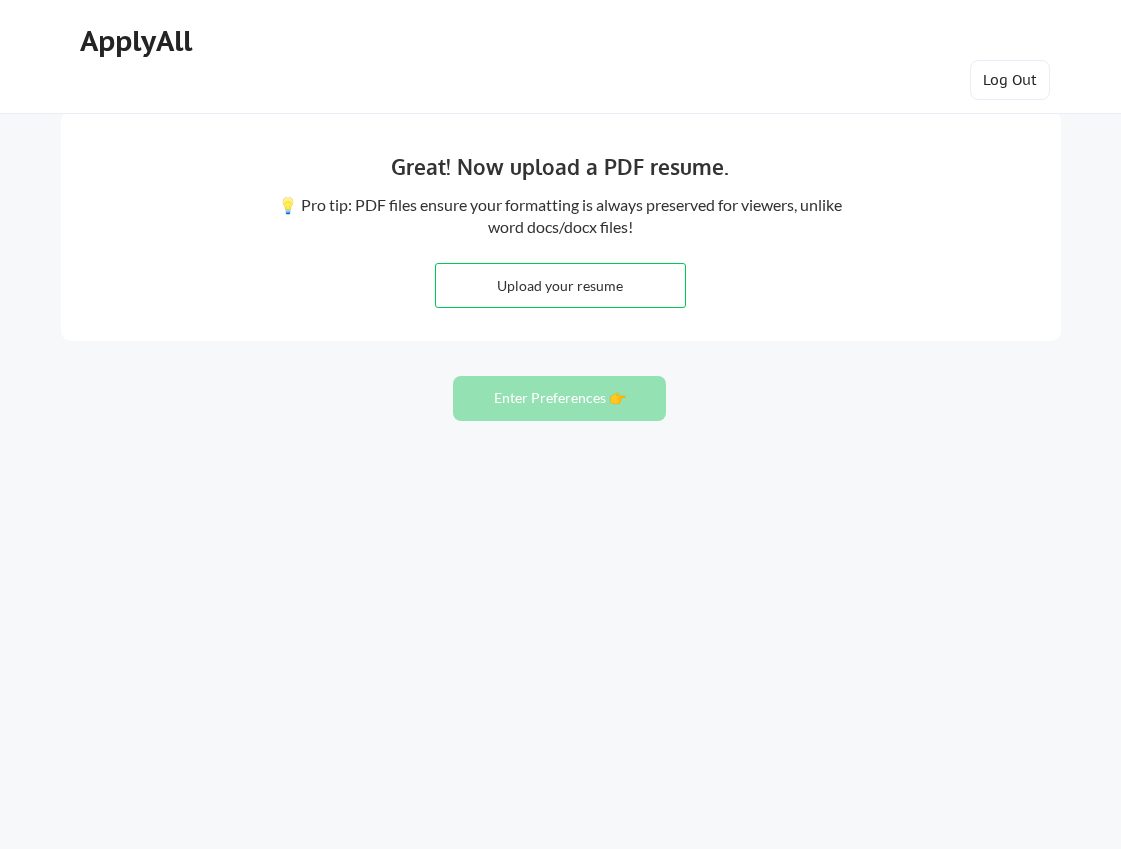 scroll, scrollTop: 0, scrollLeft: 0, axis: both 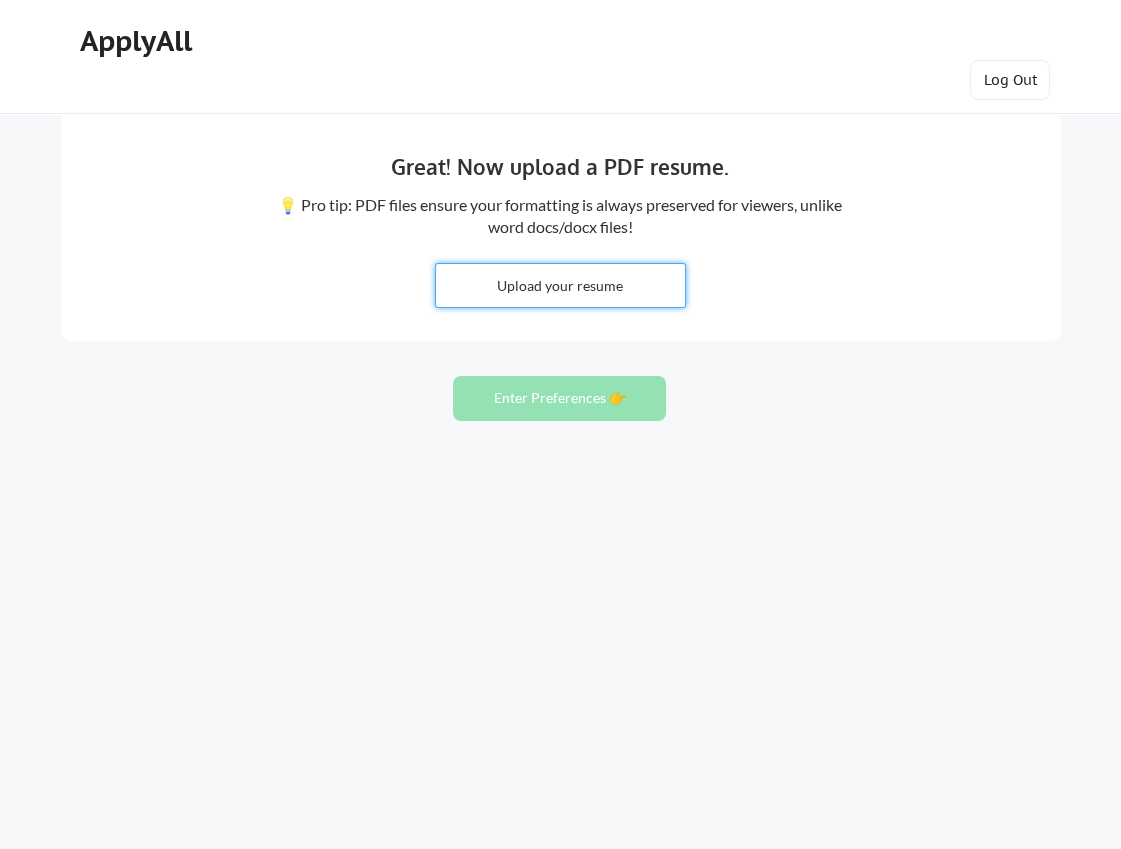 click at bounding box center (560, 285) 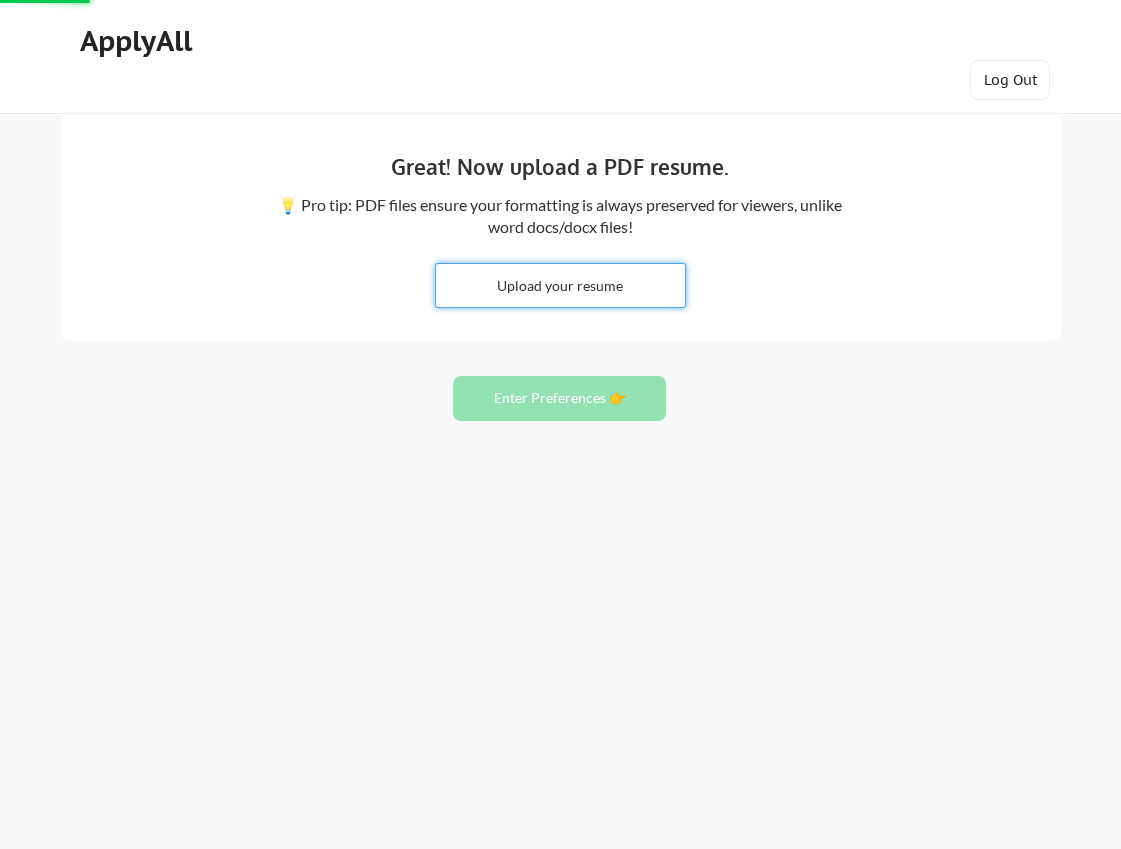 type 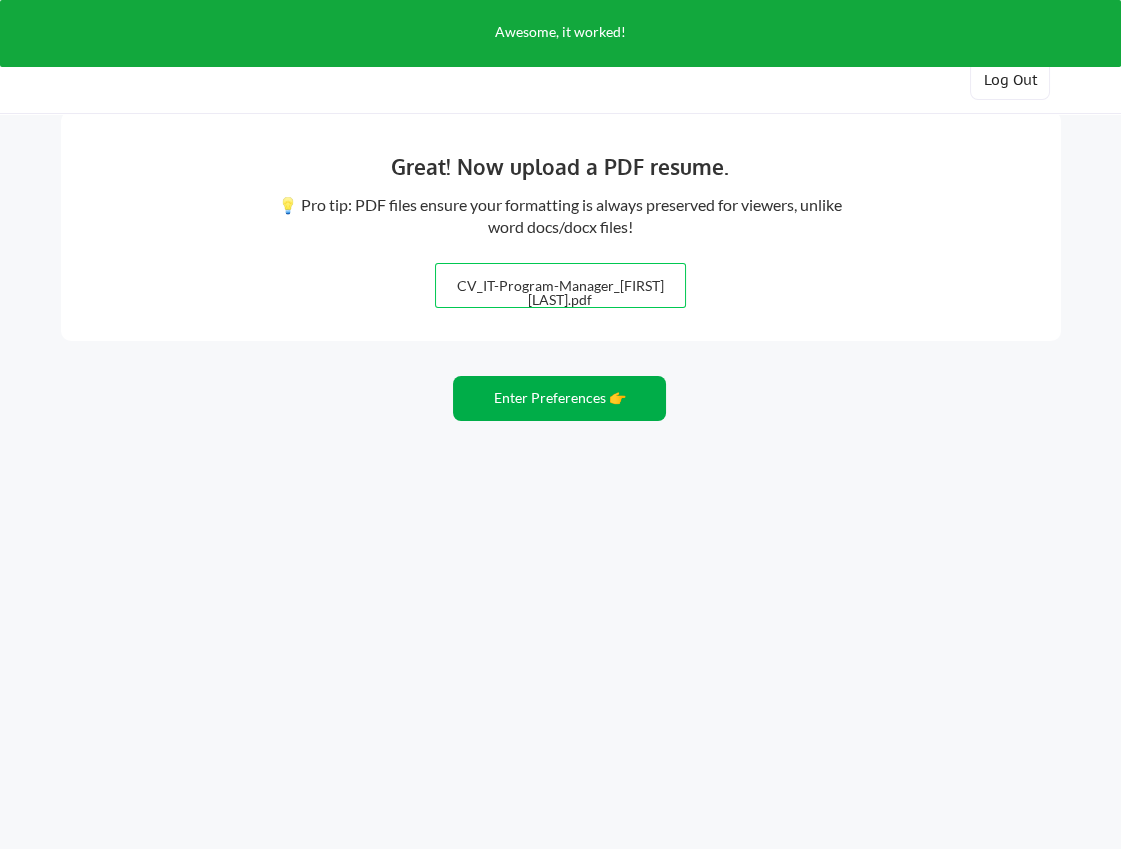 click on "Enter Preferences  👉" at bounding box center (559, 398) 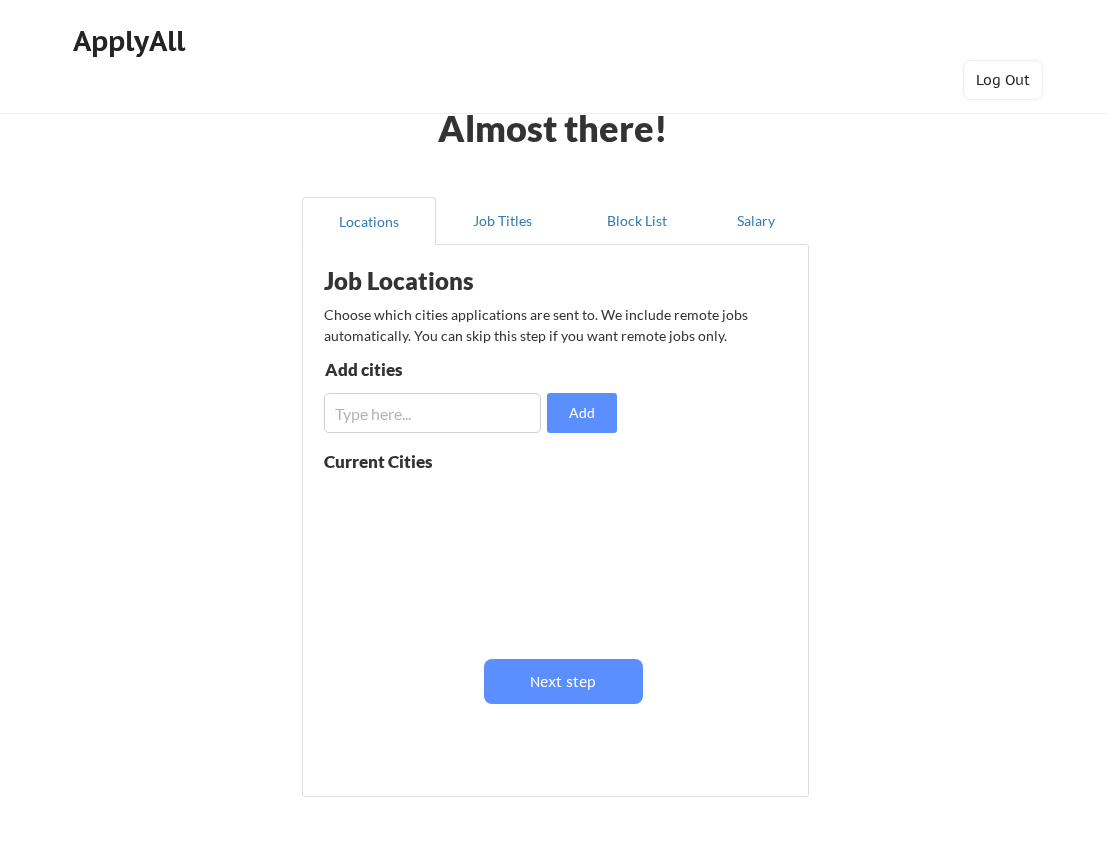 scroll, scrollTop: 0, scrollLeft: 0, axis: both 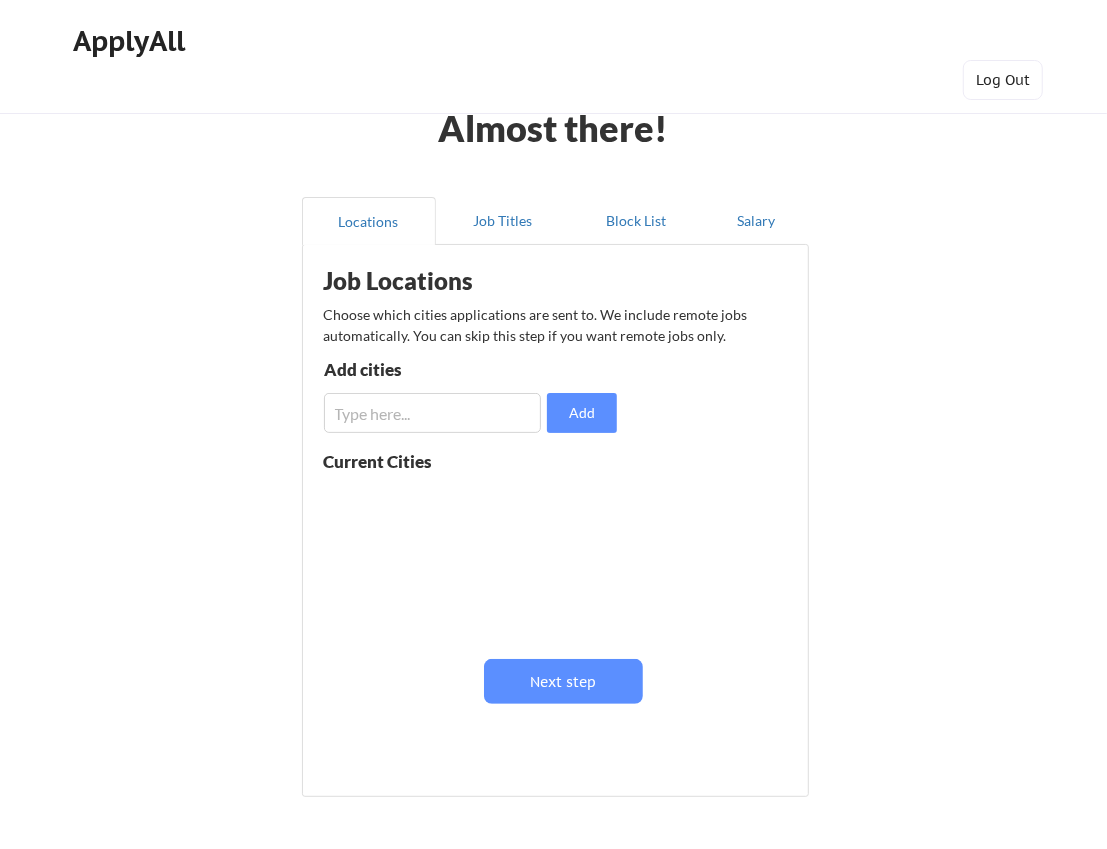 click at bounding box center [432, 413] 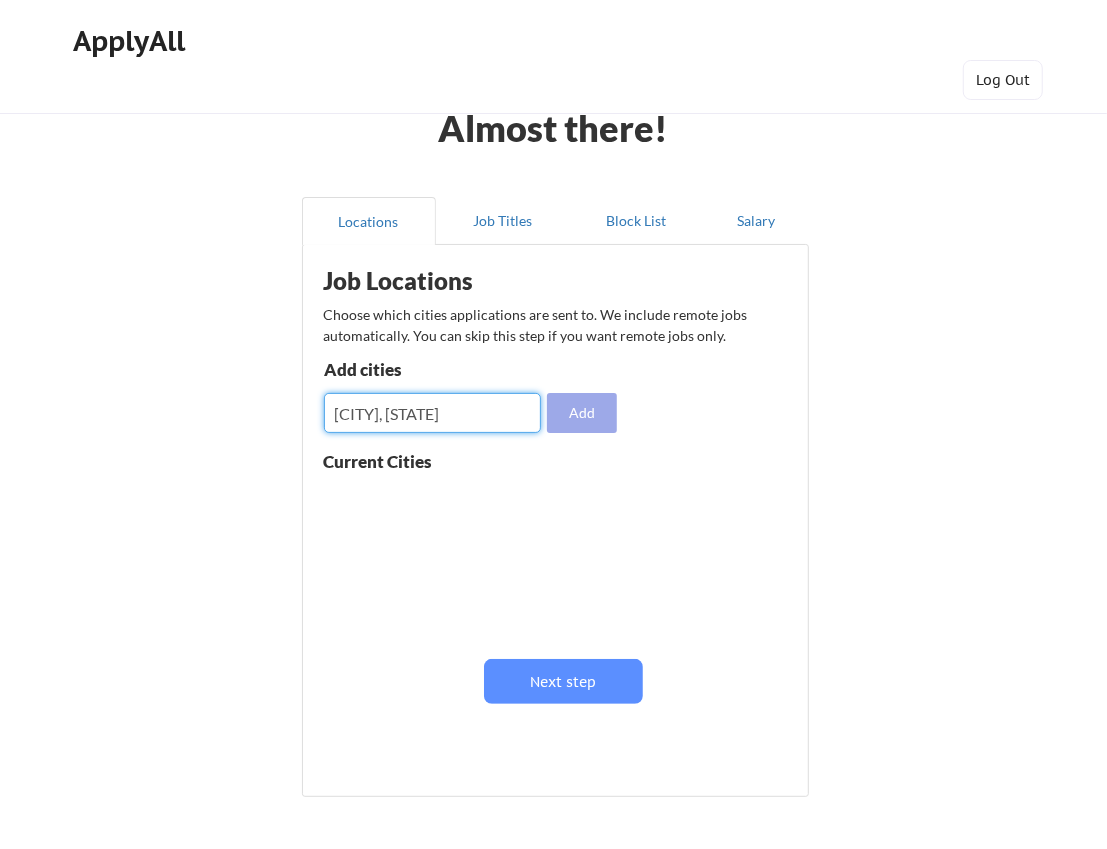 type on "[CITY], [STATE]" 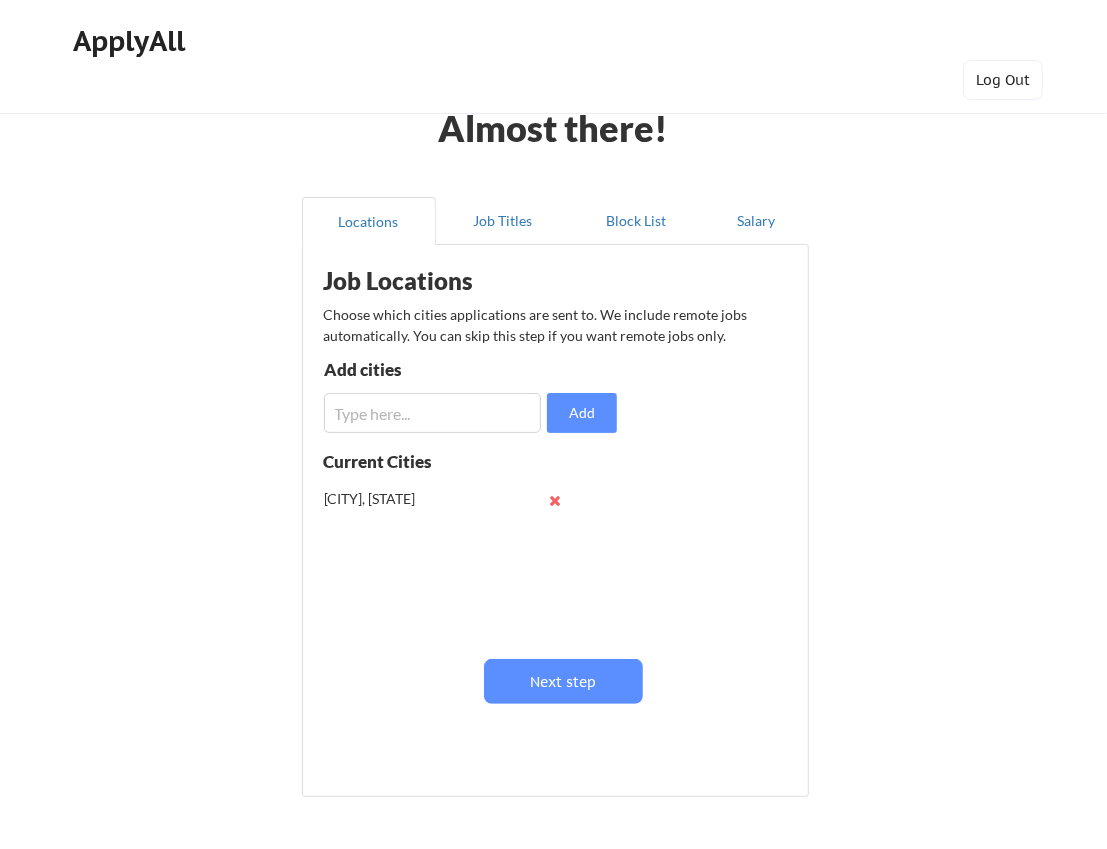 click at bounding box center [432, 413] 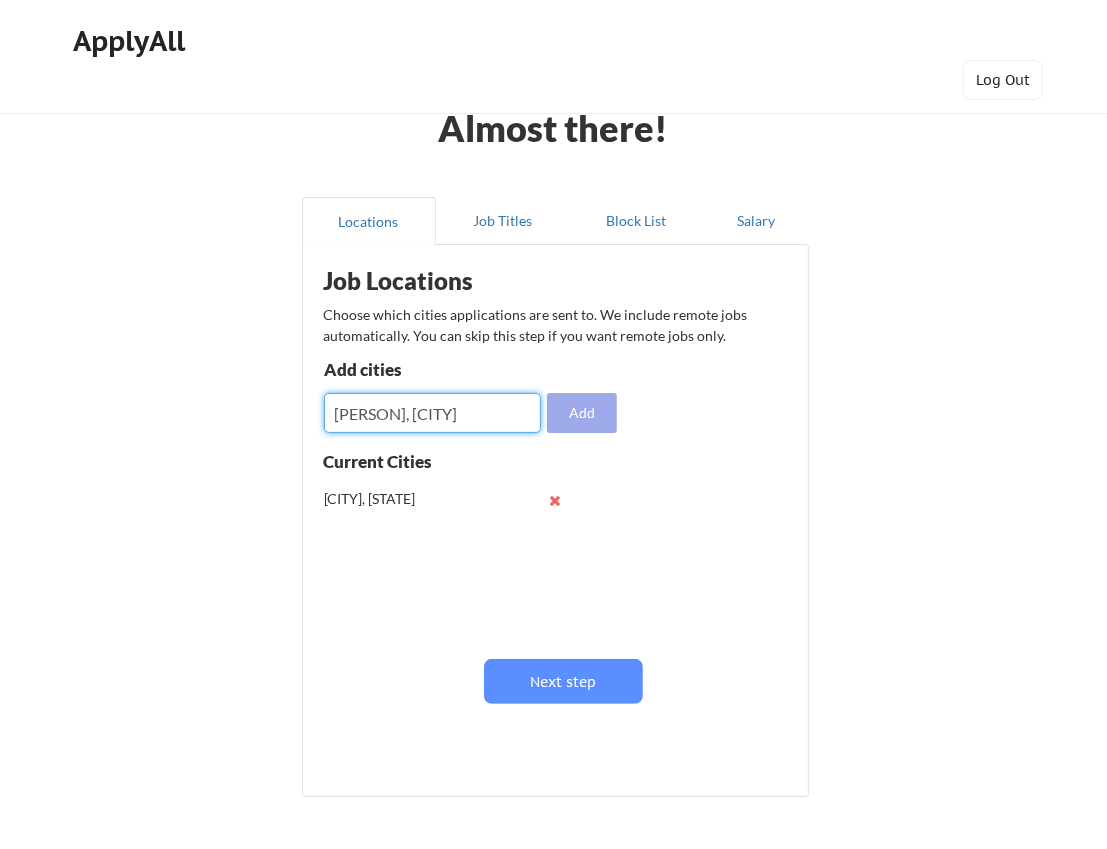 type on "Hoover, AL" 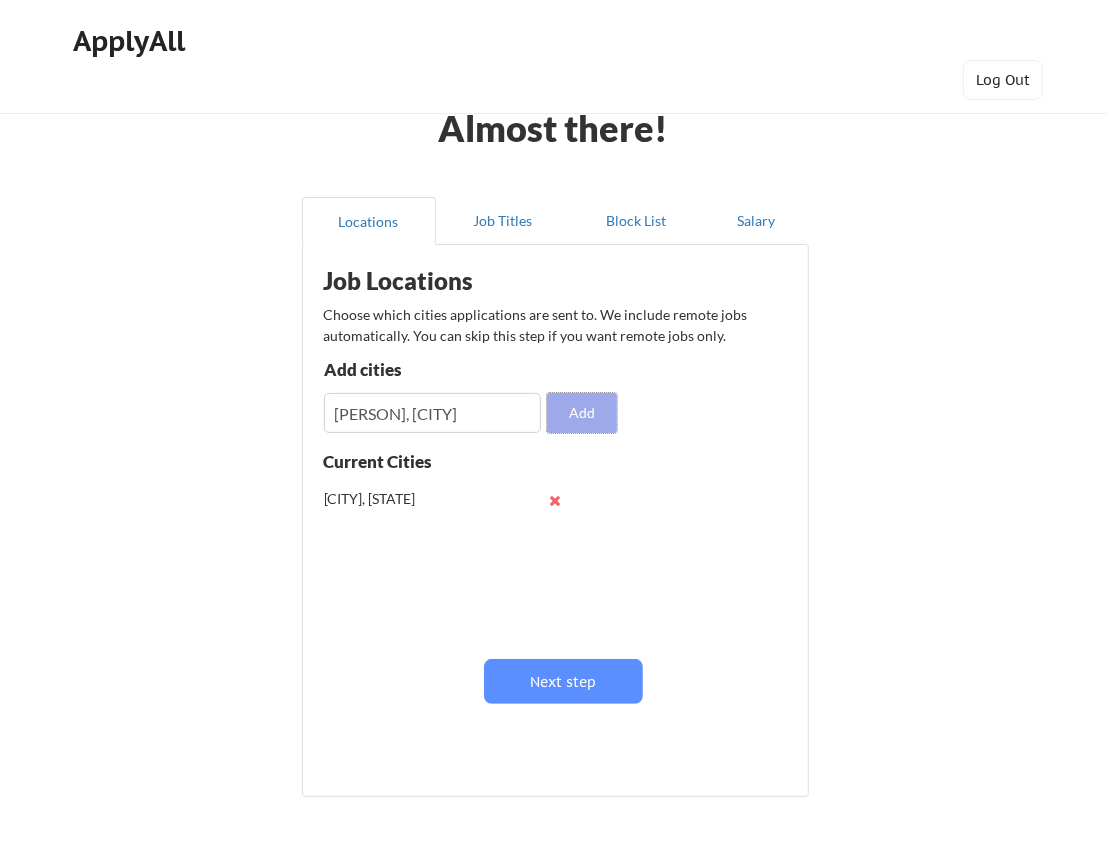 click on "Add" at bounding box center [582, 413] 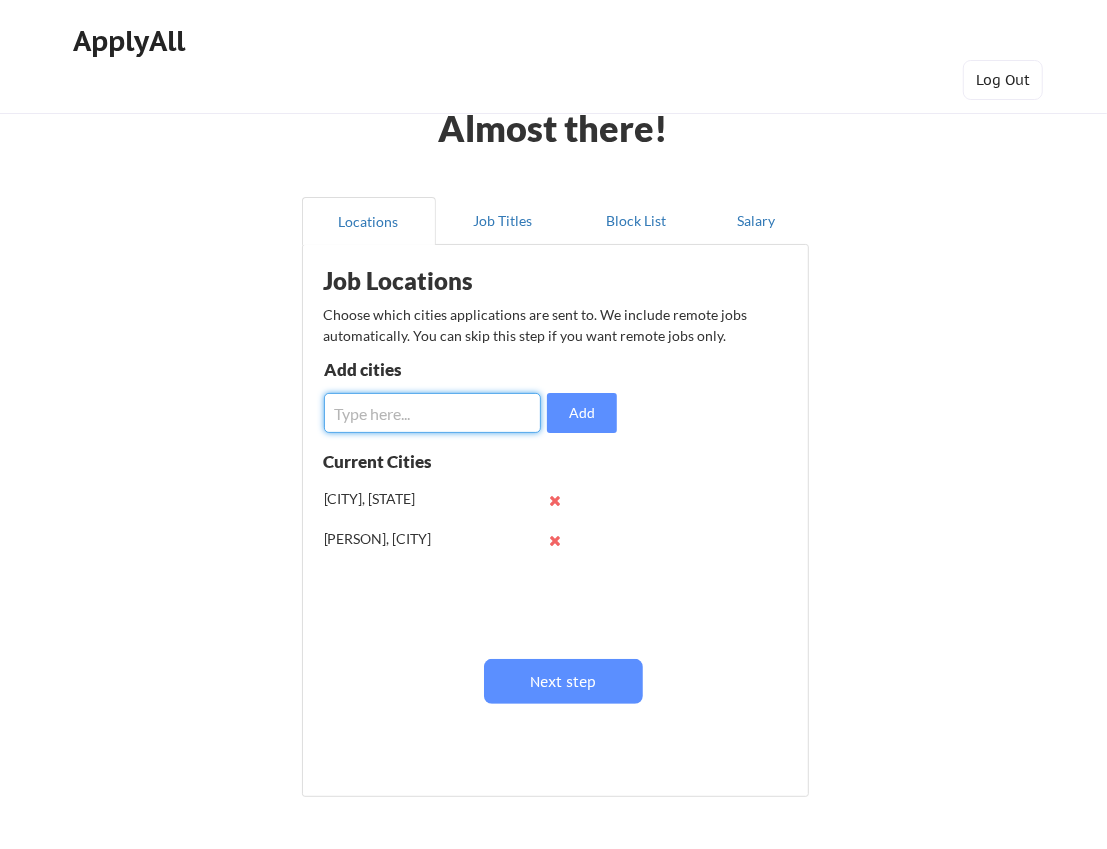 click at bounding box center (432, 413) 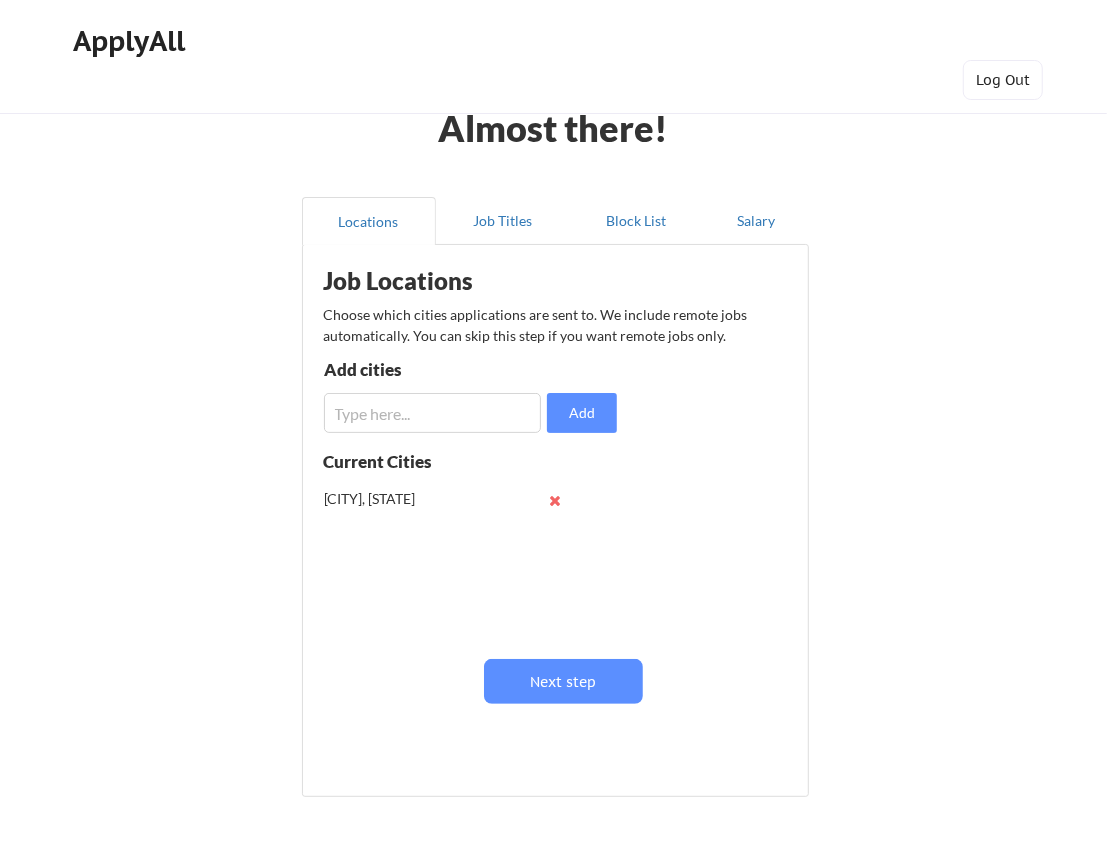 click at bounding box center (555, 500) 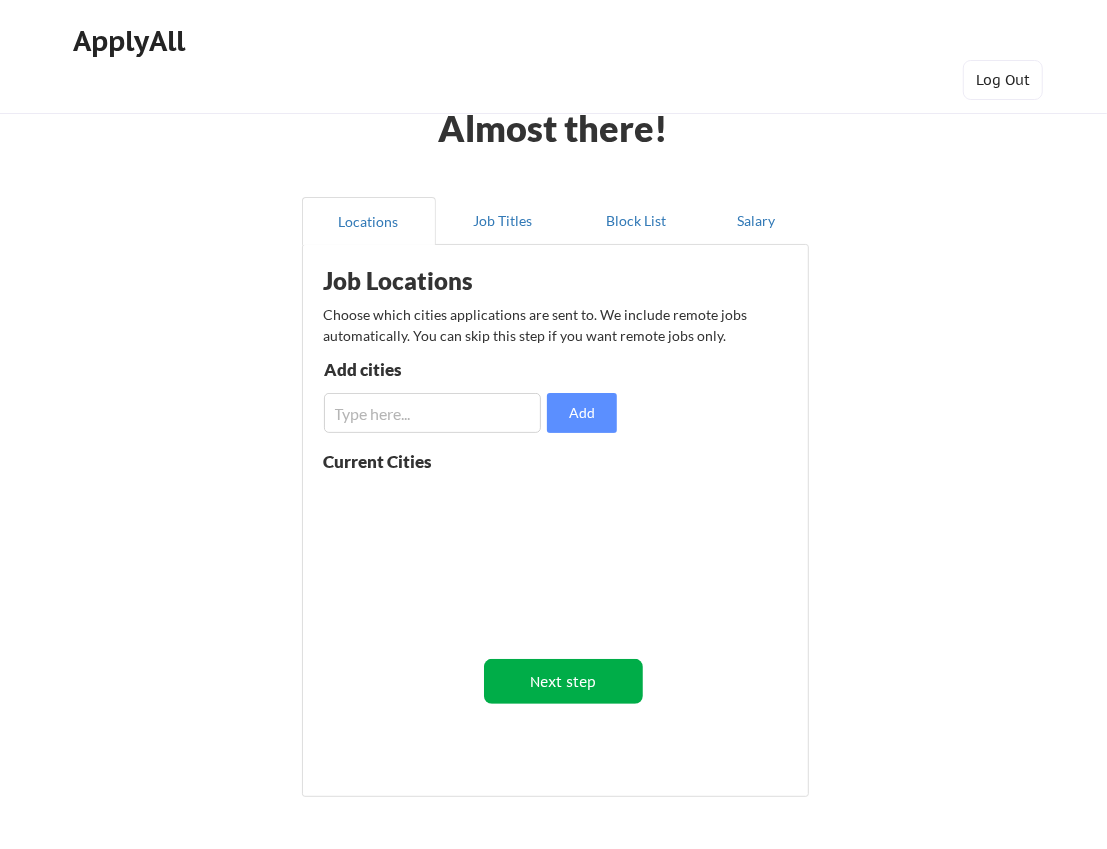click on "Next step" at bounding box center [563, 681] 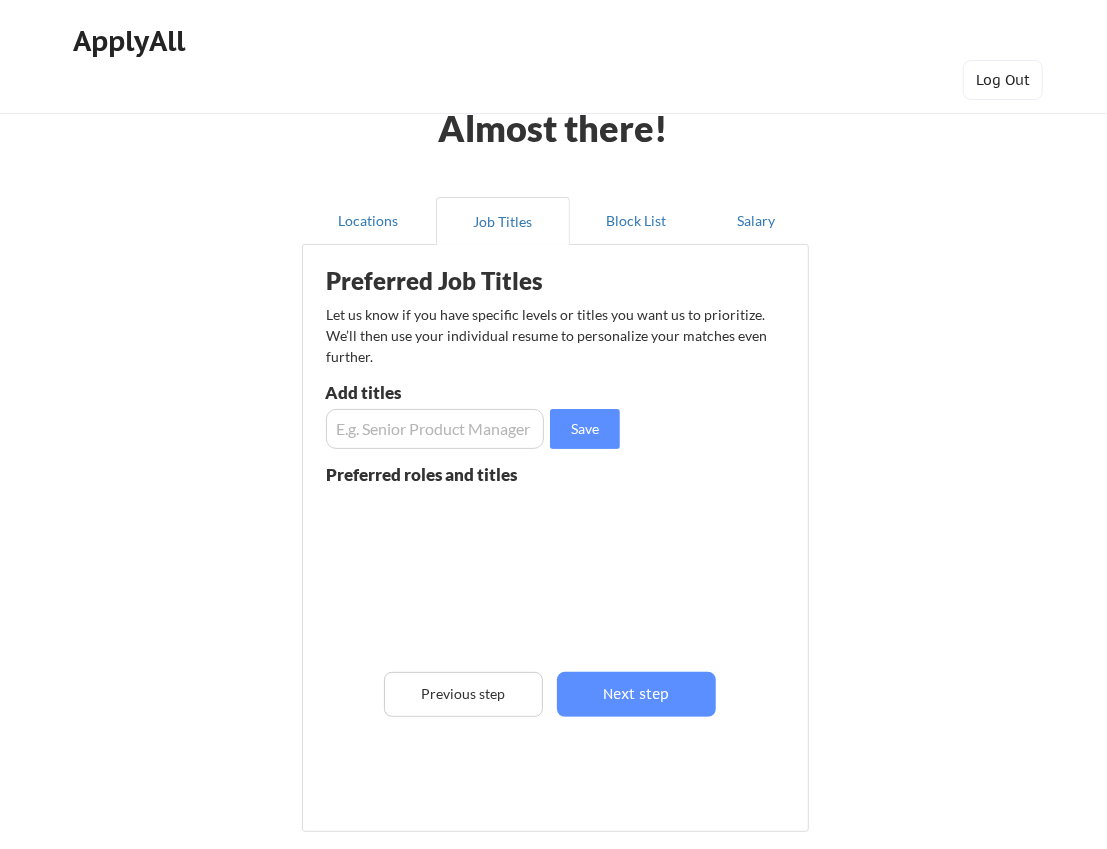click at bounding box center (435, 429) 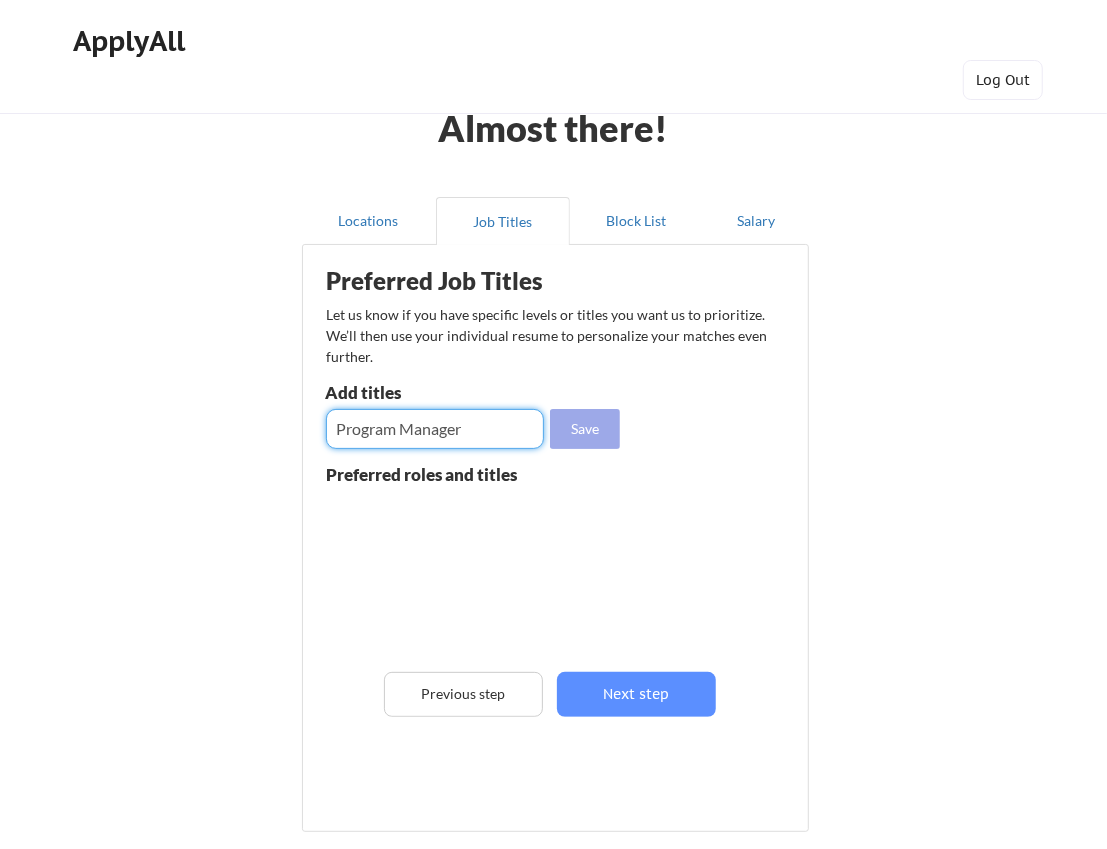 type on "Program Manager" 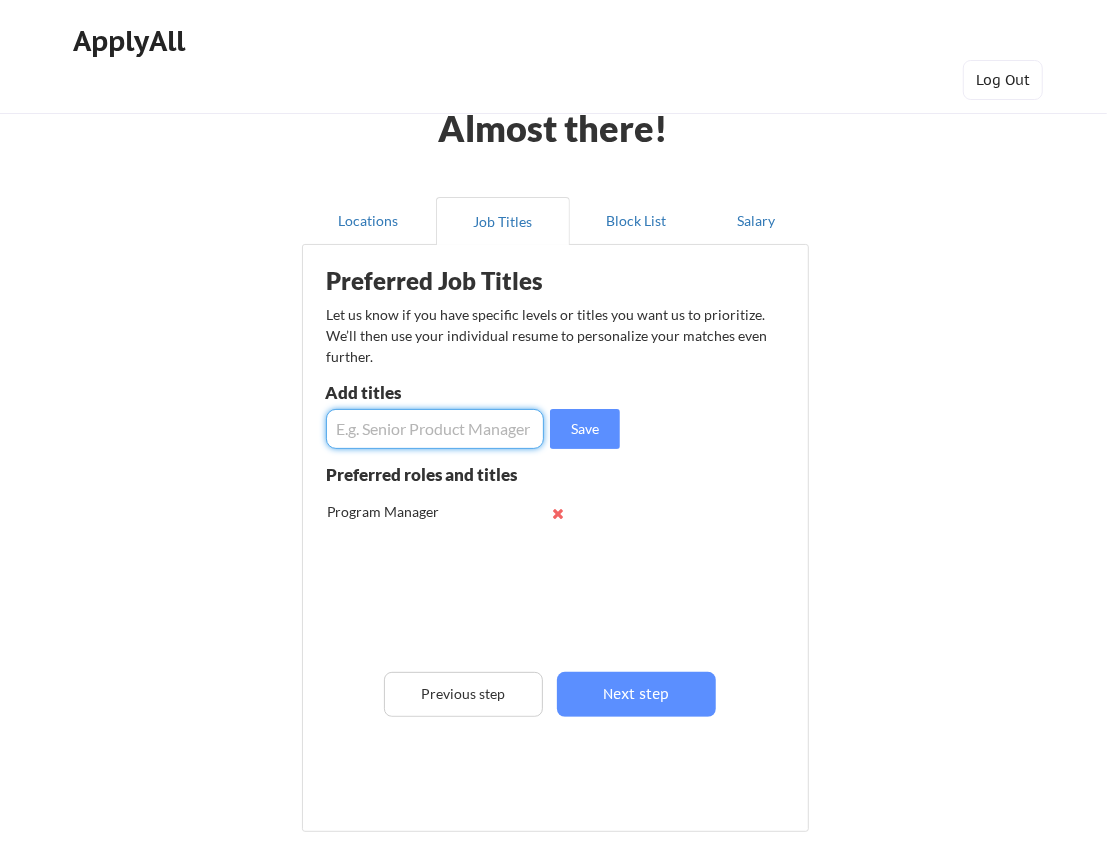 click at bounding box center (435, 429) 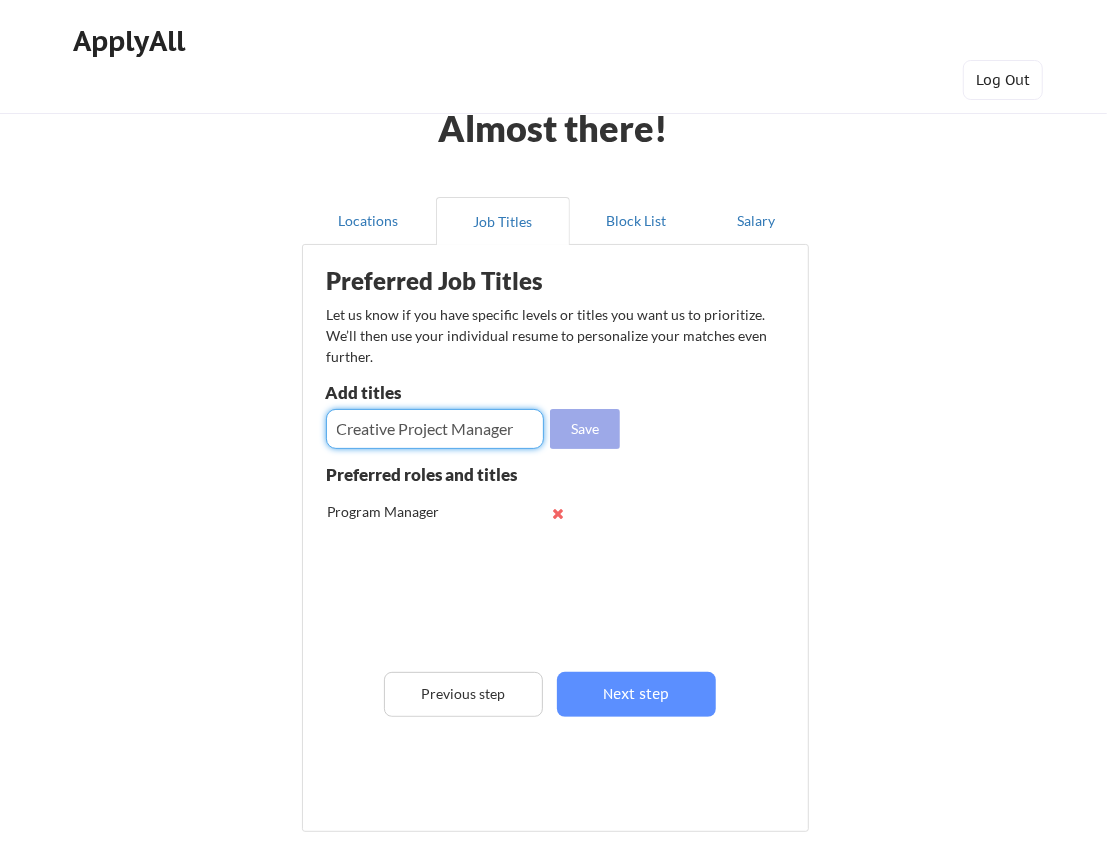 type on "Creative Project Manager" 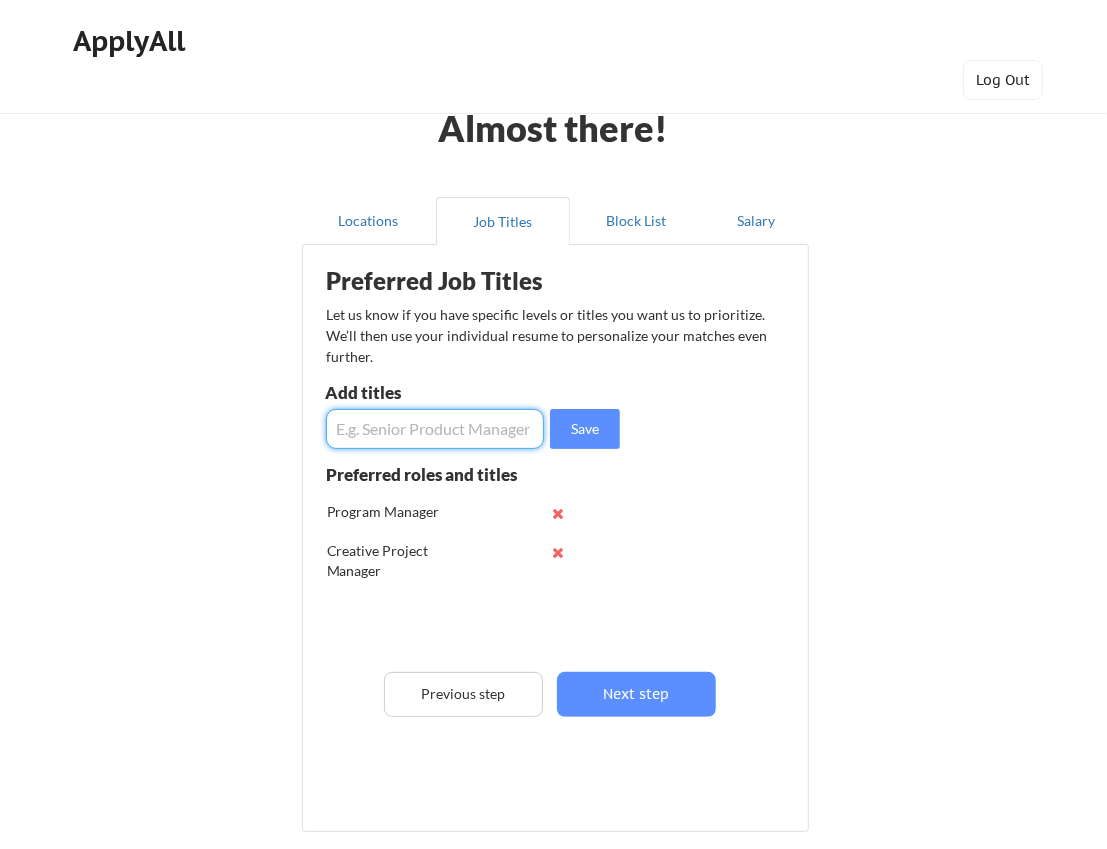 click at bounding box center [435, 429] 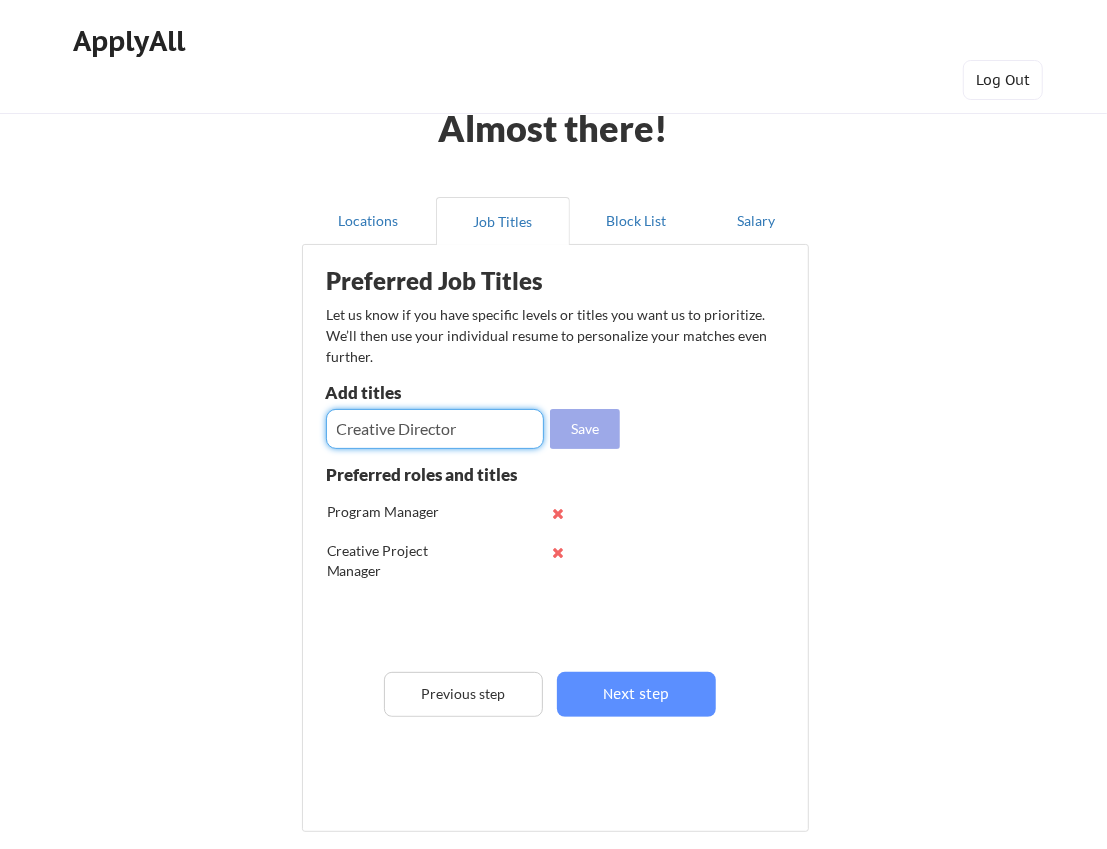 type on "Creative Director" 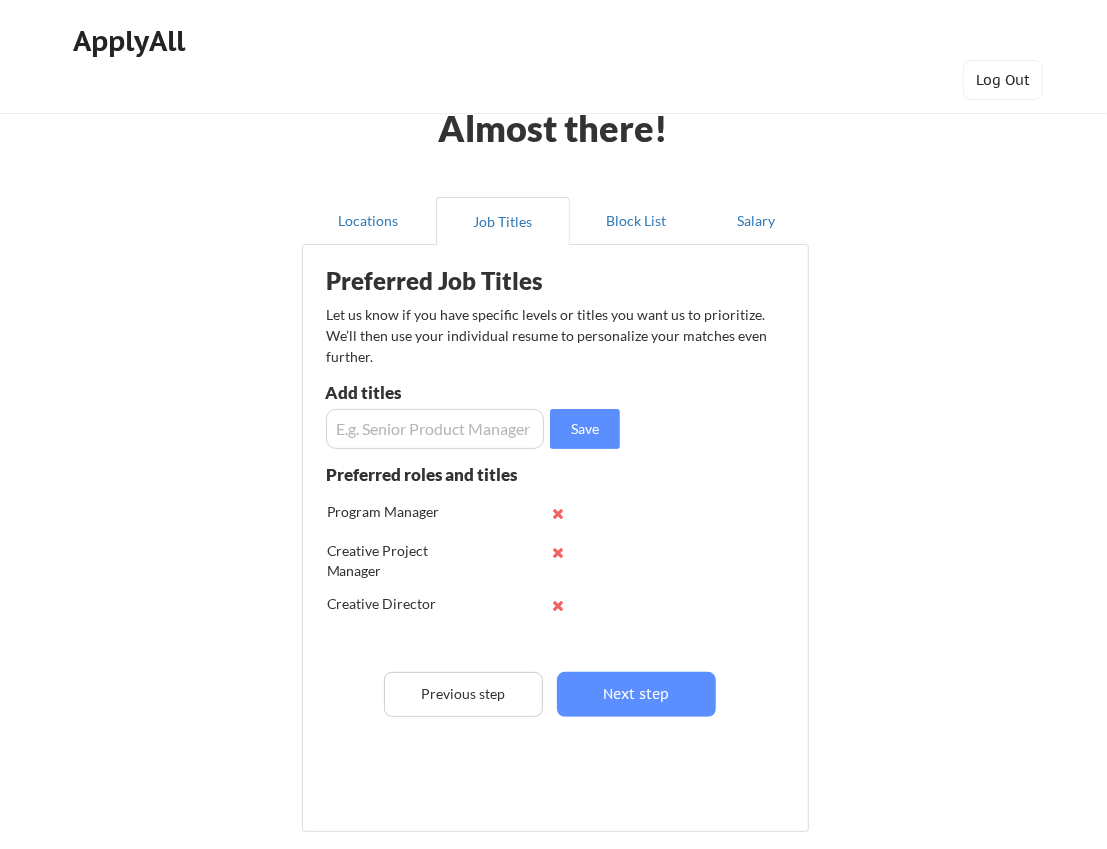 click at bounding box center (435, 429) 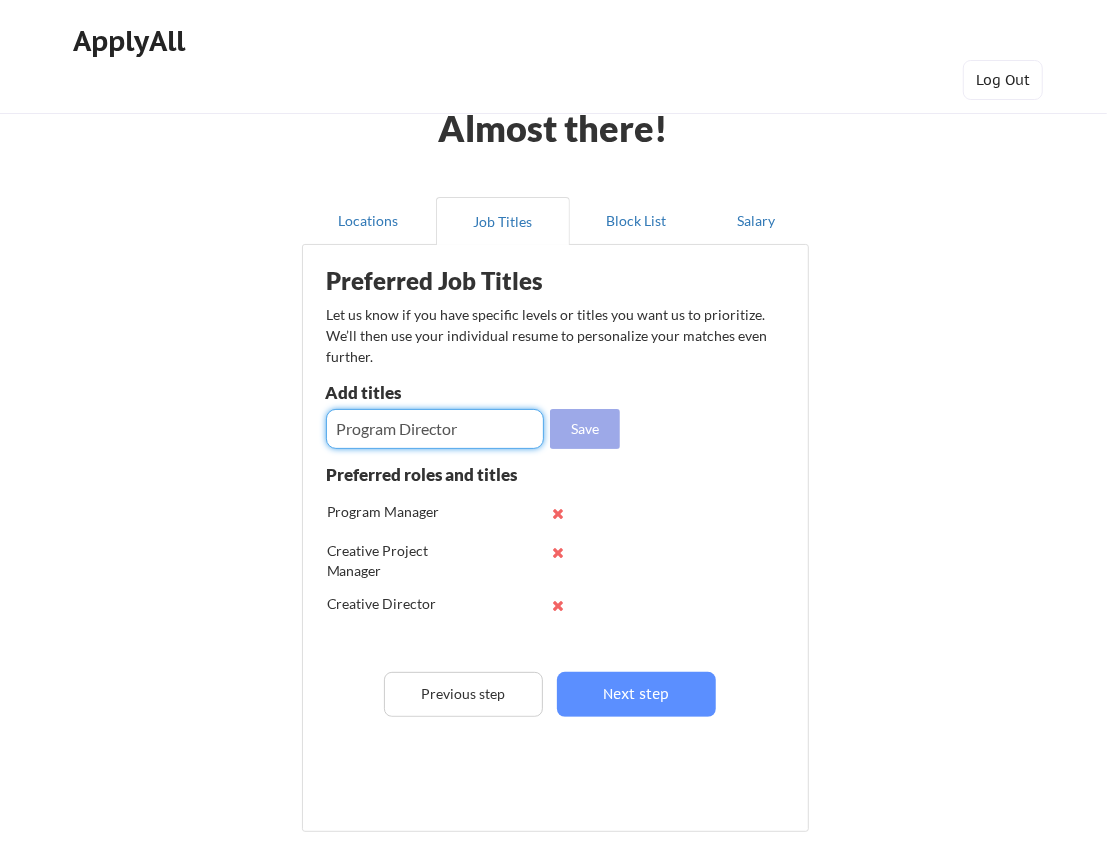 type on "Program Director" 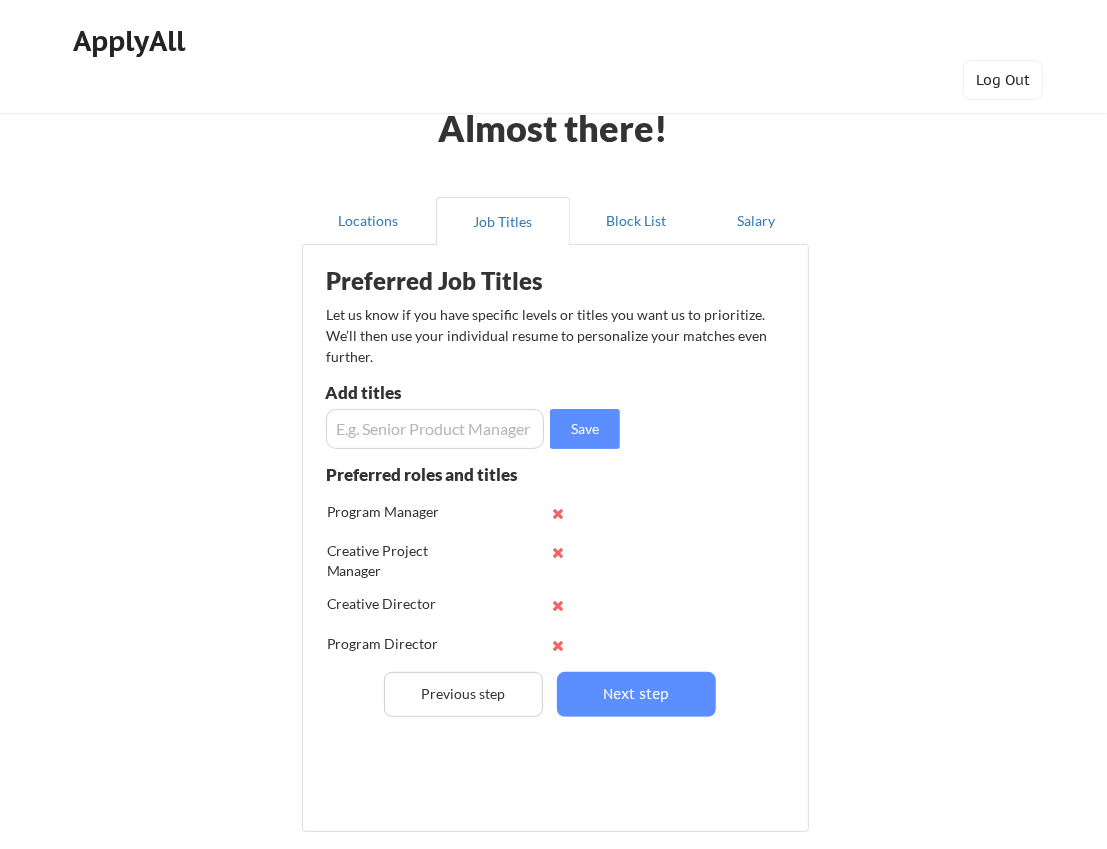click at bounding box center (435, 429) 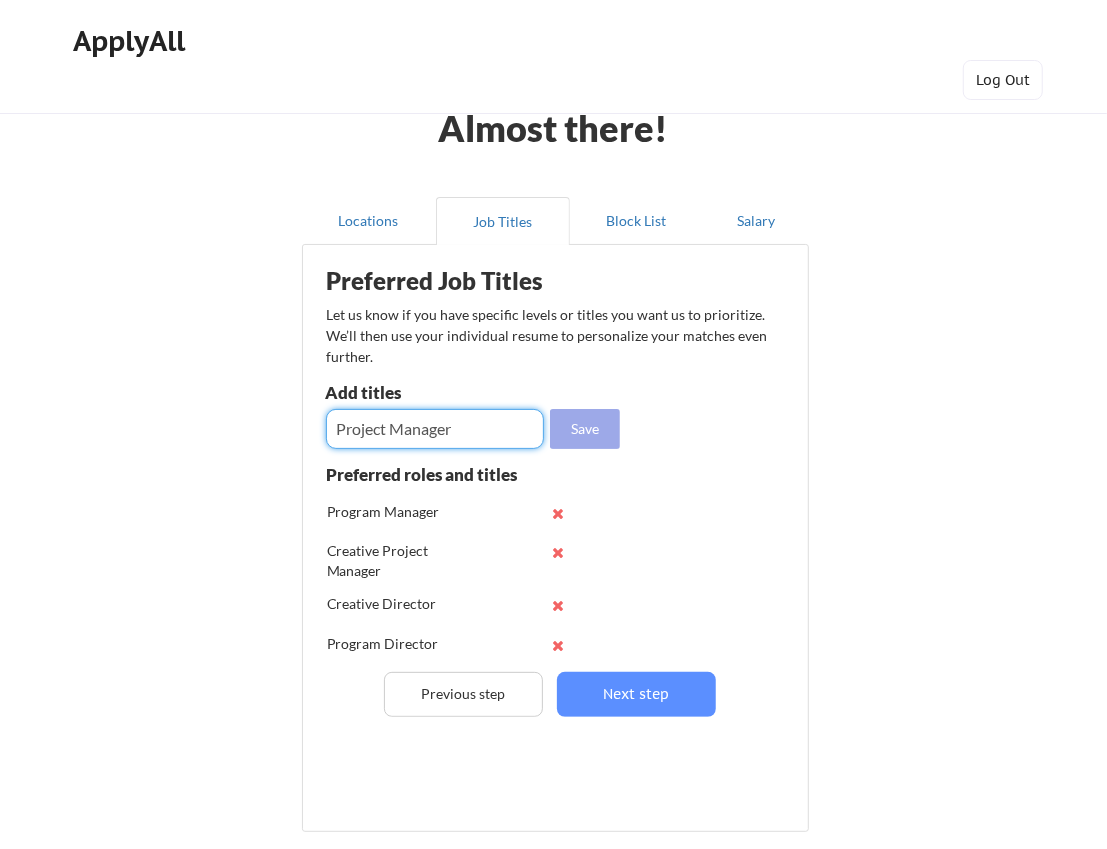type on "Project Manager" 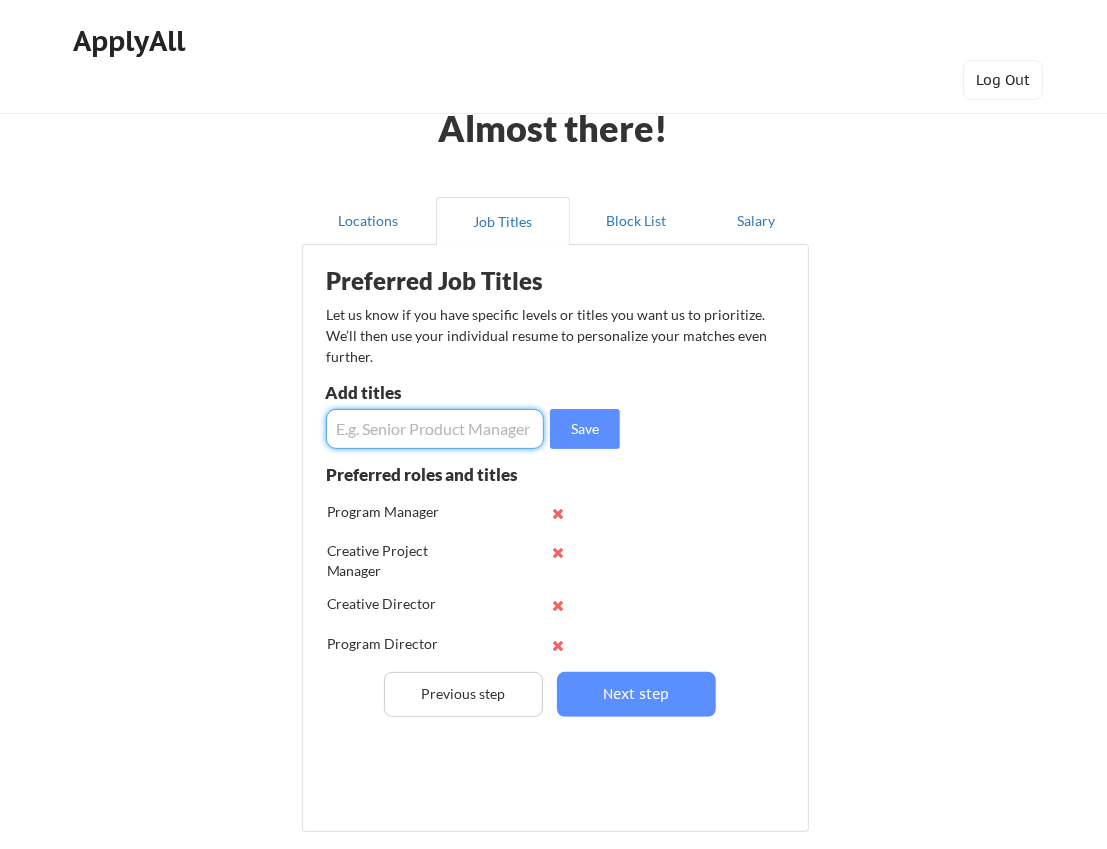 click at bounding box center (435, 429) 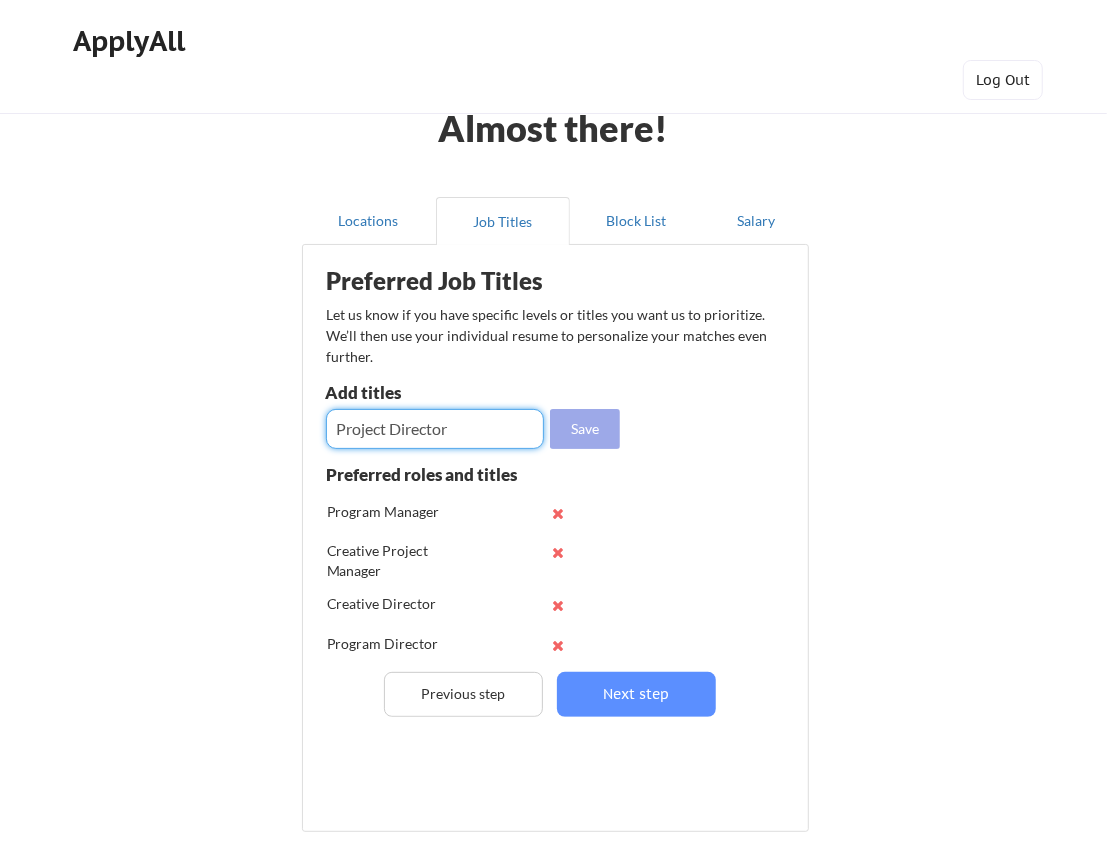 type on "Project Director" 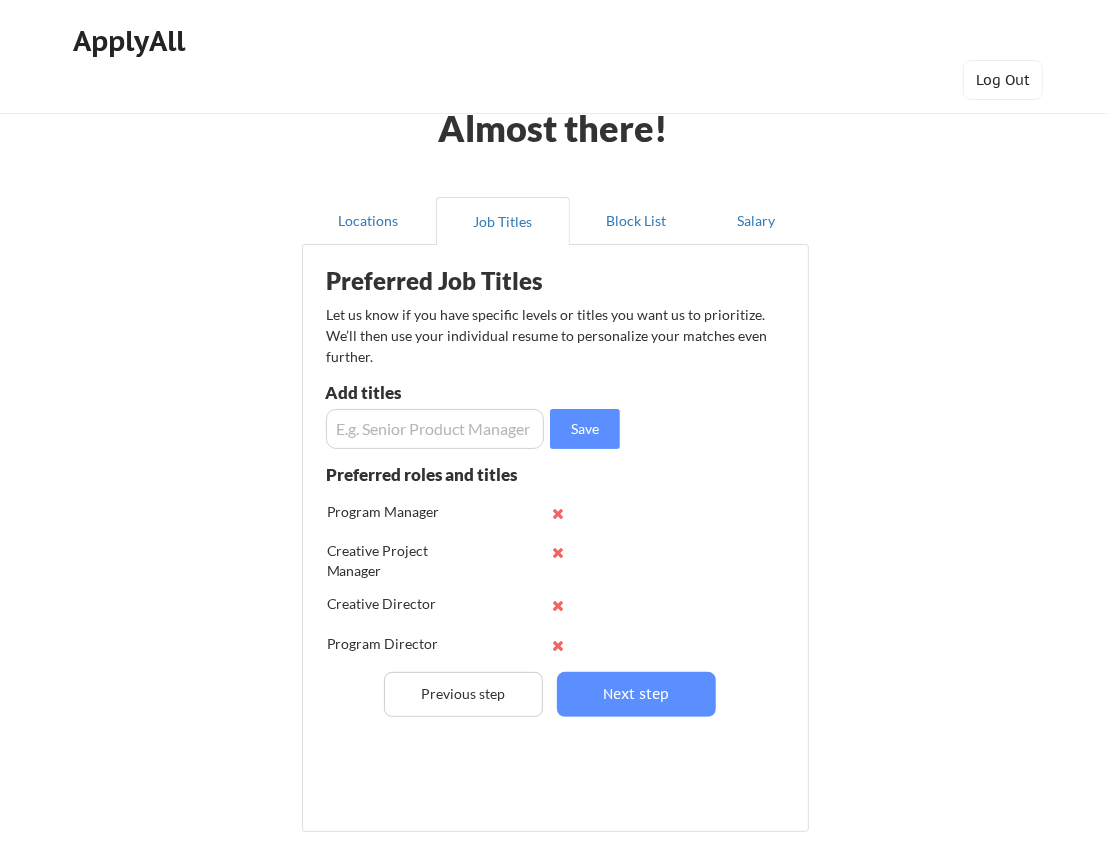 click at bounding box center (435, 429) 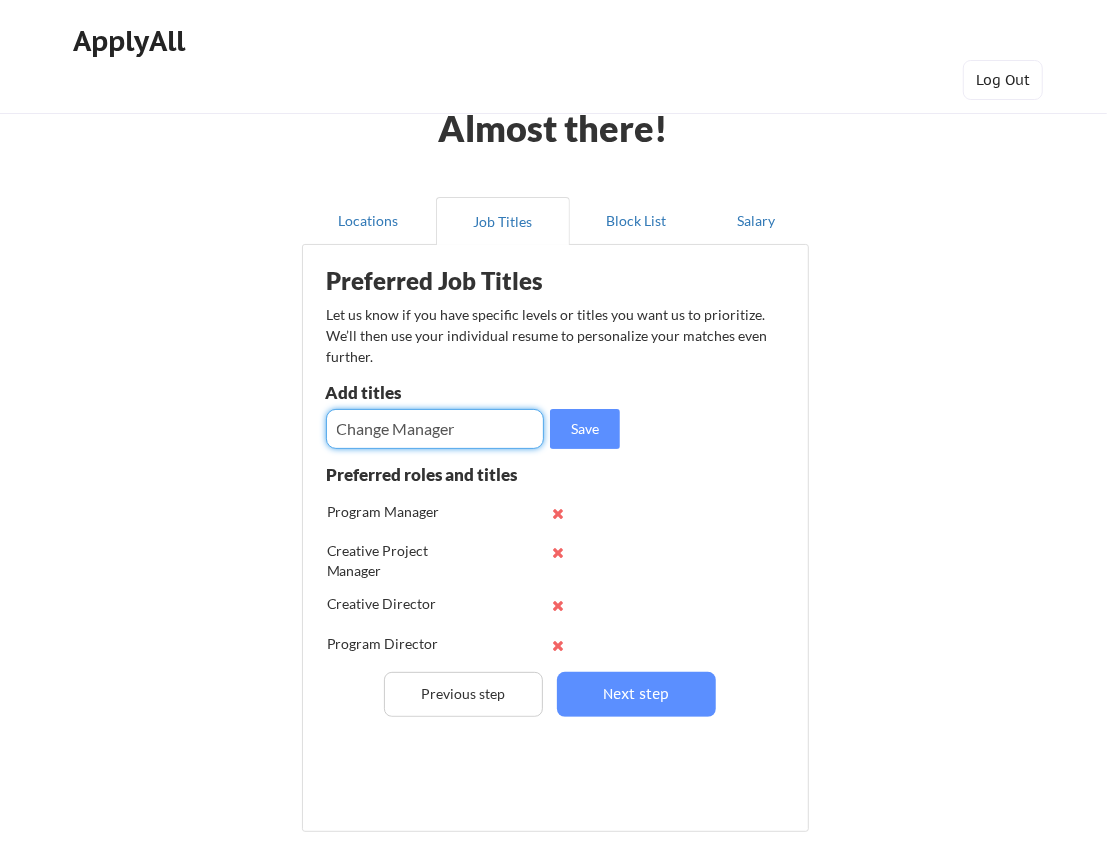 type on "Change Manager" 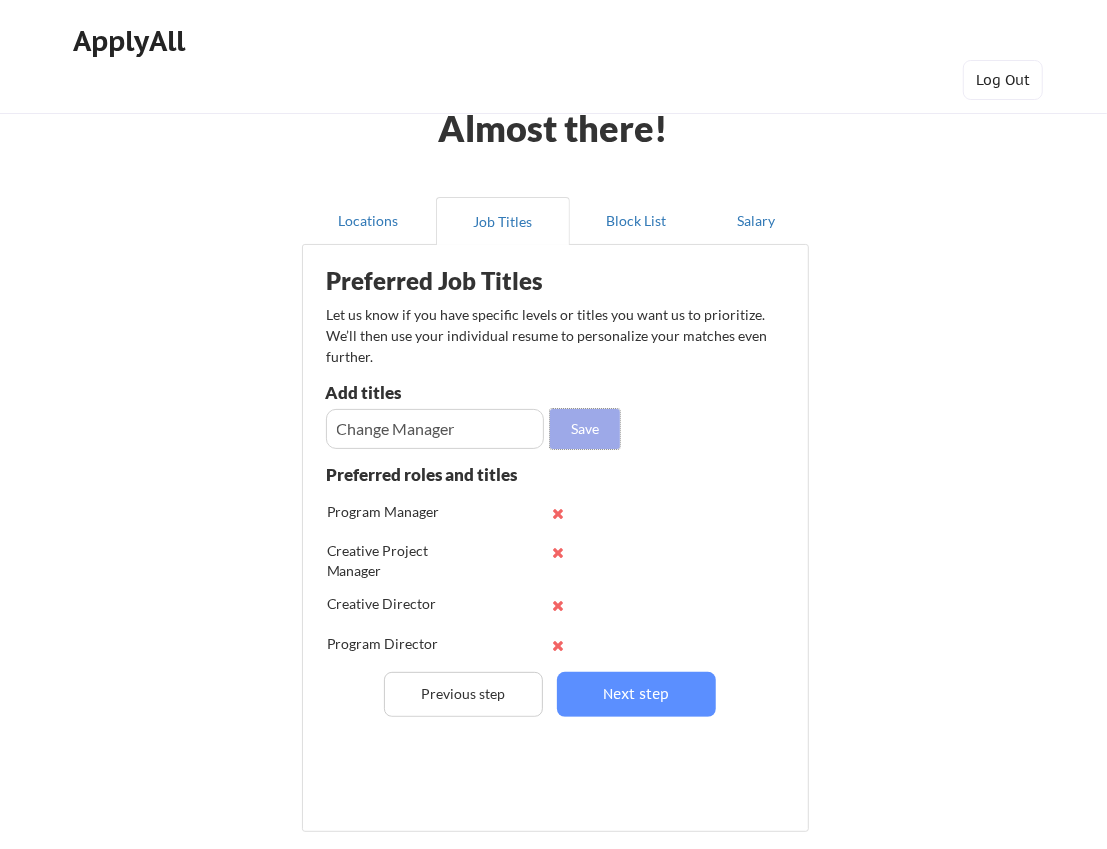 click on "Save" at bounding box center [585, 429] 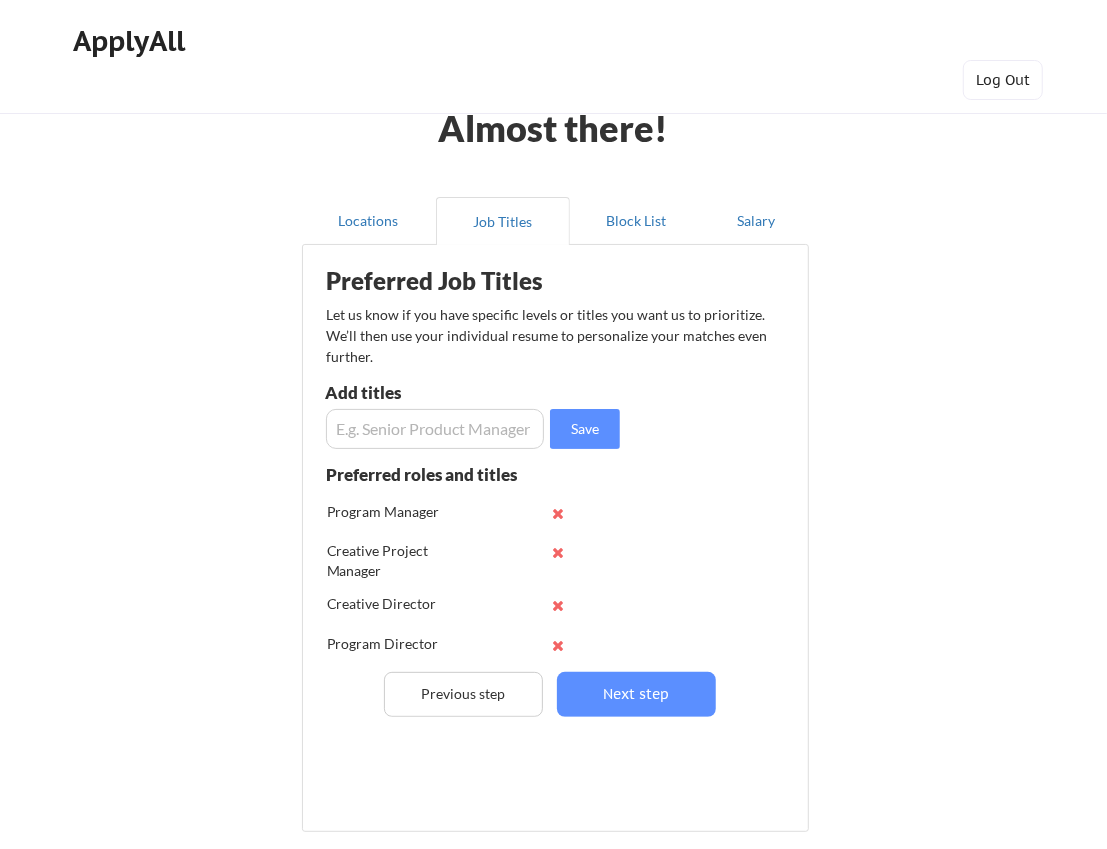 click at bounding box center (435, 429) 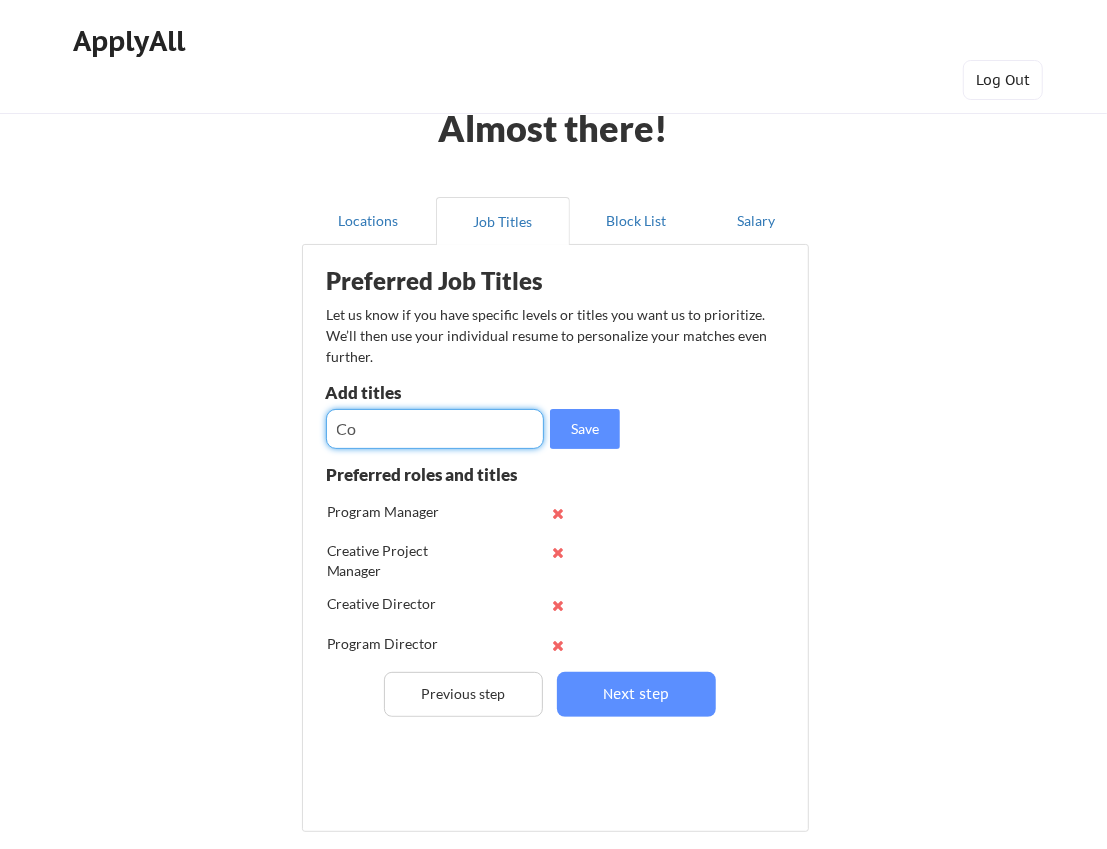 type on "C" 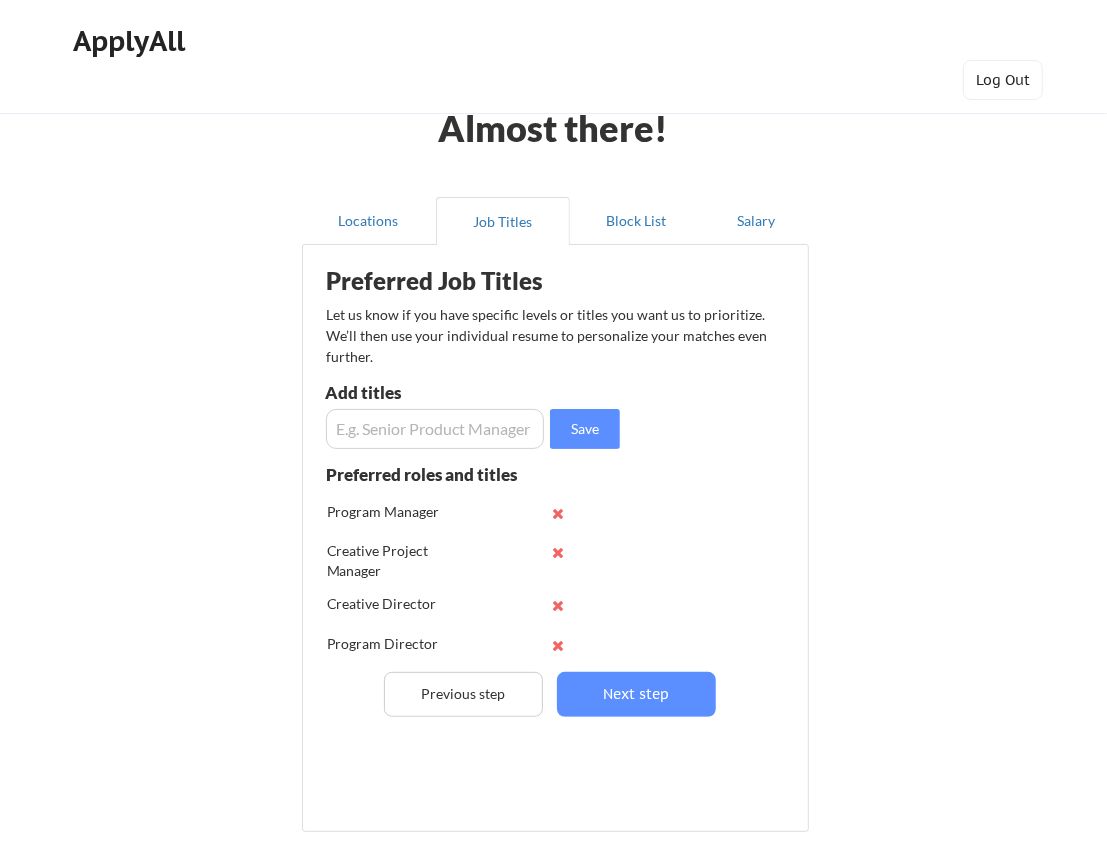 click at bounding box center (435, 429) 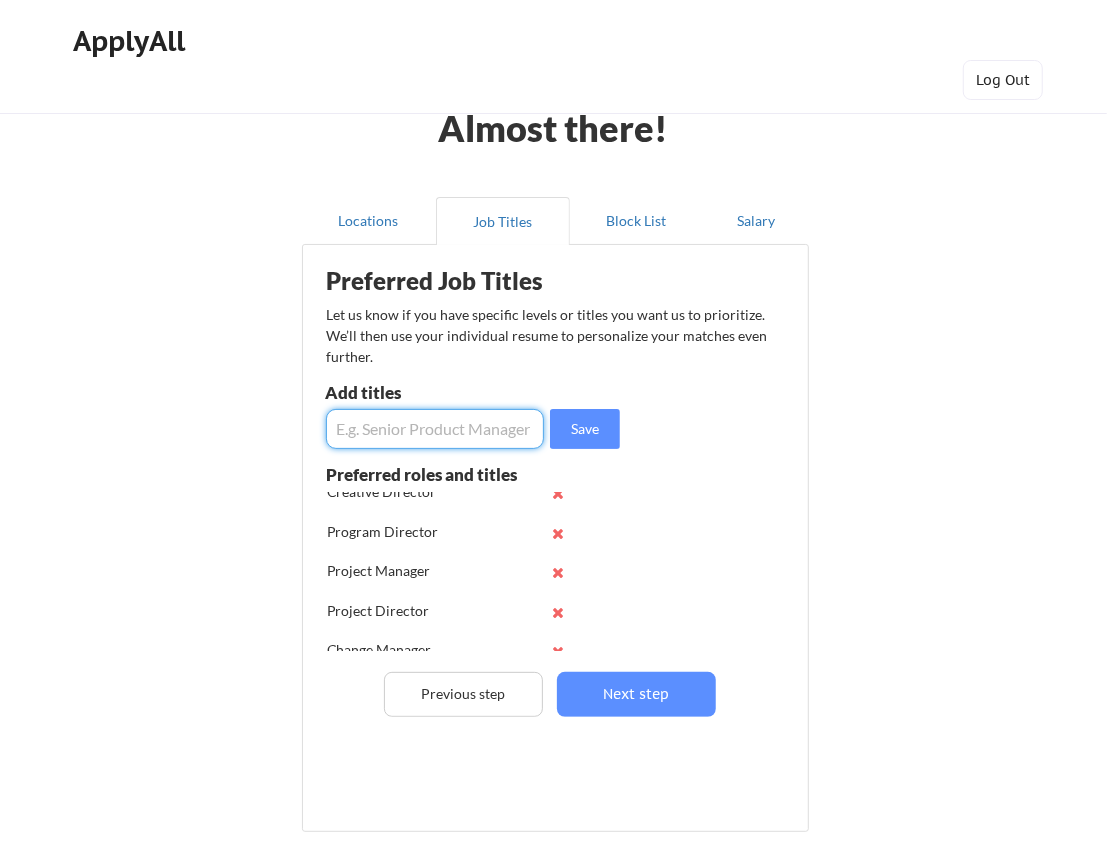 scroll, scrollTop: 0, scrollLeft: 0, axis: both 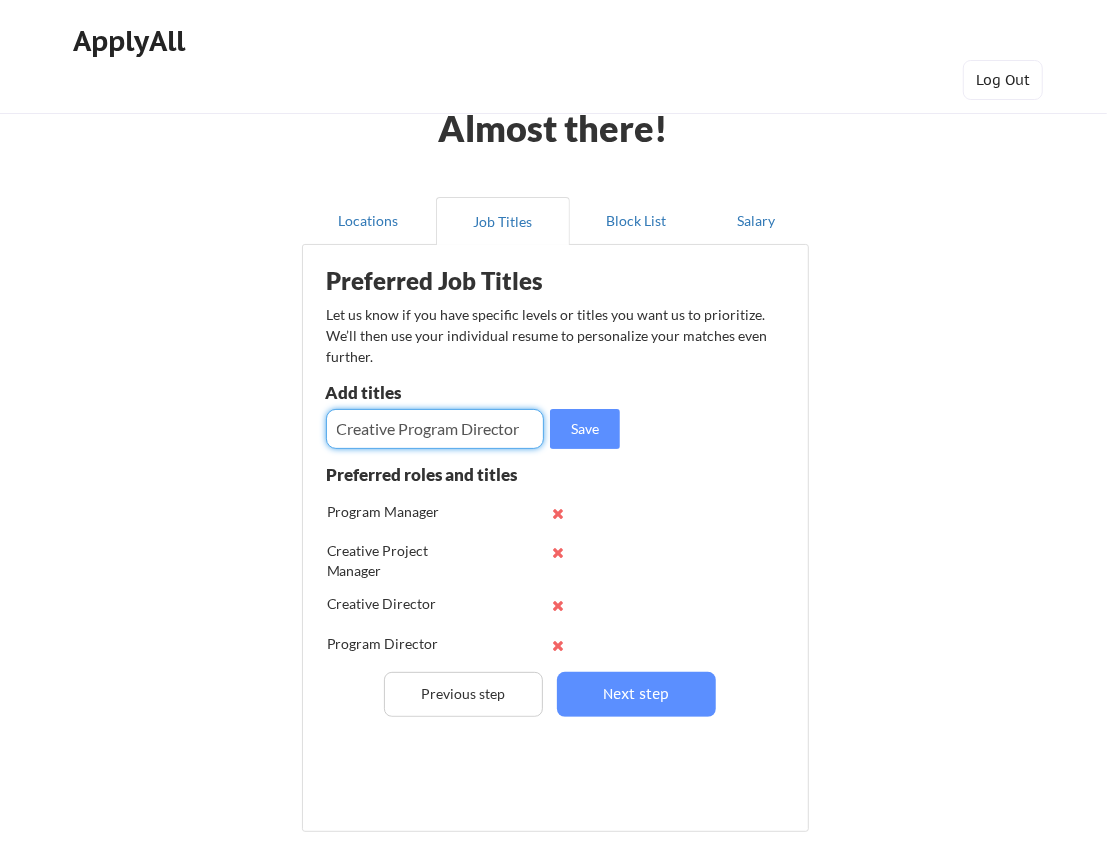 type on "Creative Program Director" 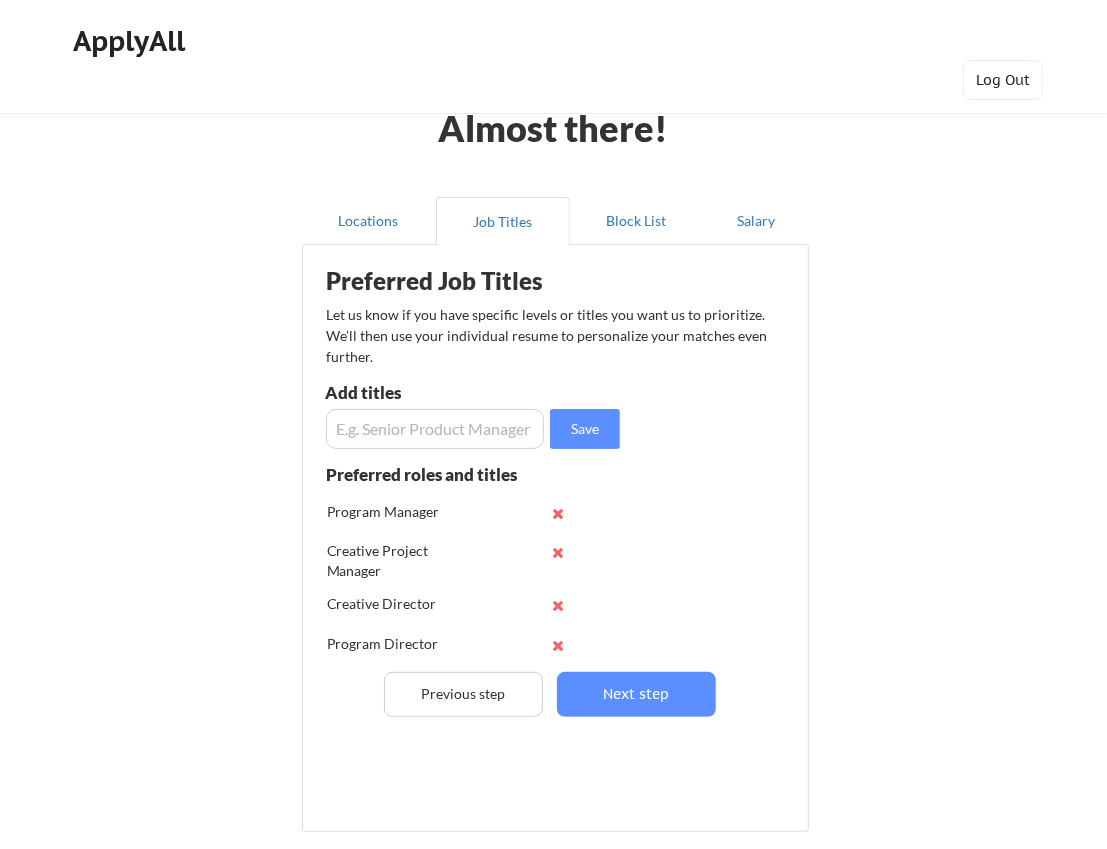 click at bounding box center (435, 429) 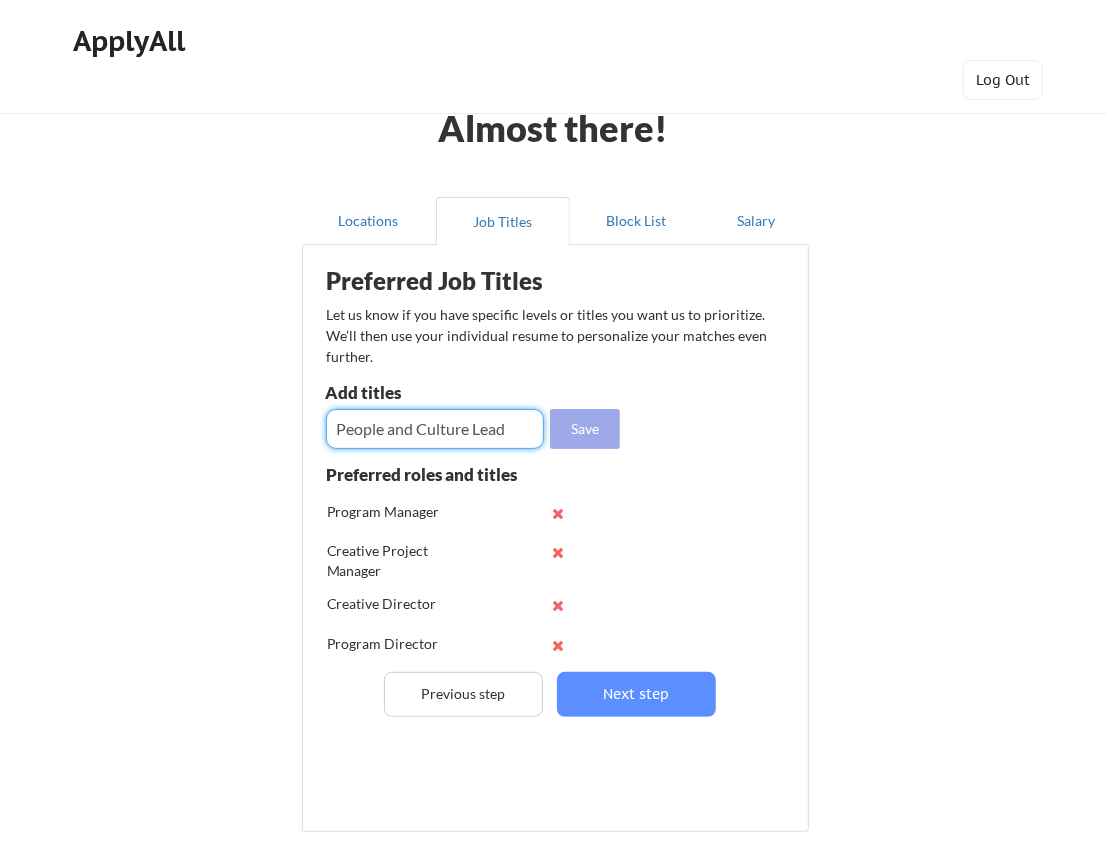 type on "People and Culture Lead" 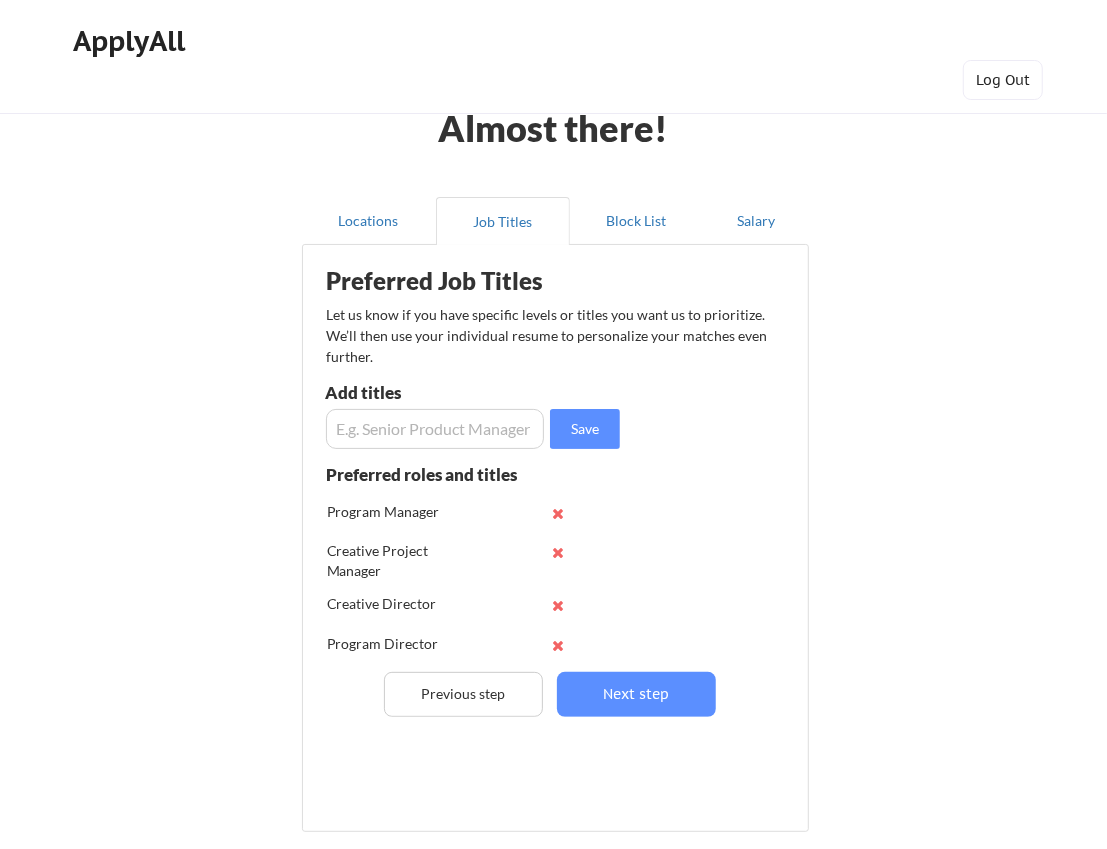 click at bounding box center (435, 429) 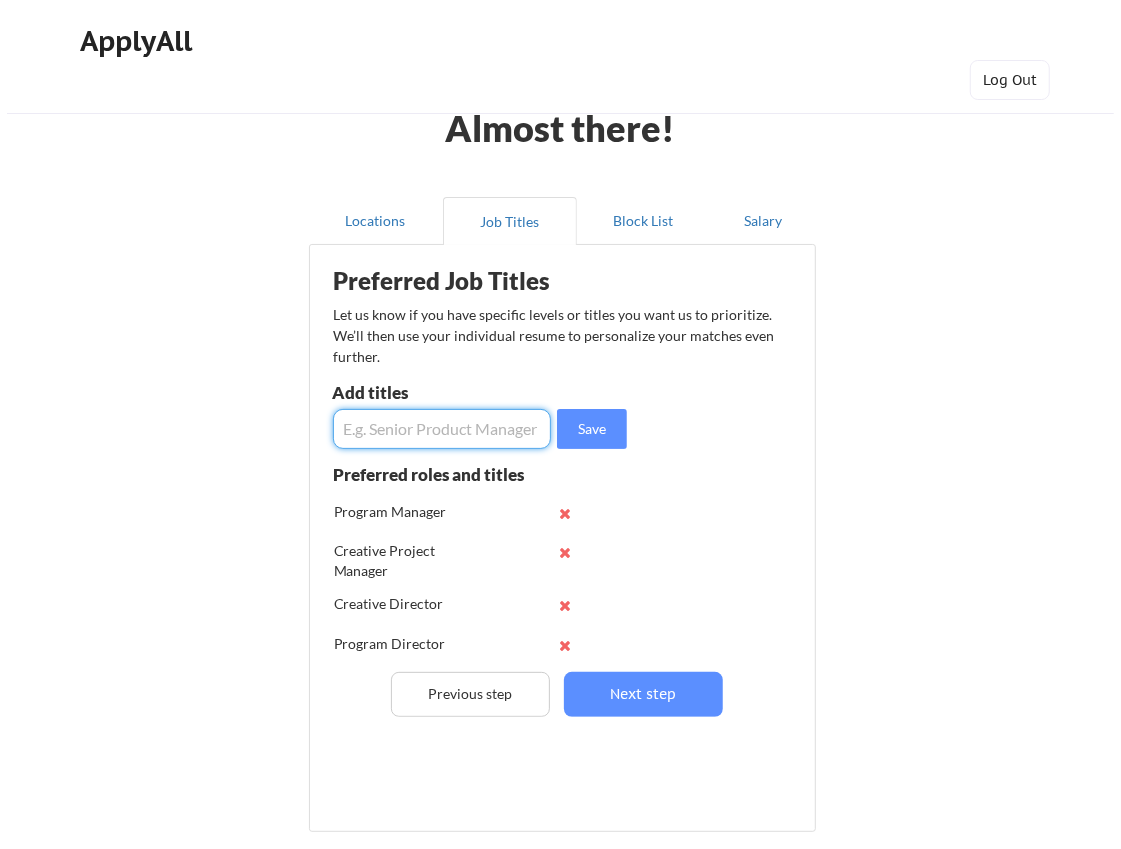 scroll, scrollTop: 236, scrollLeft: 0, axis: vertical 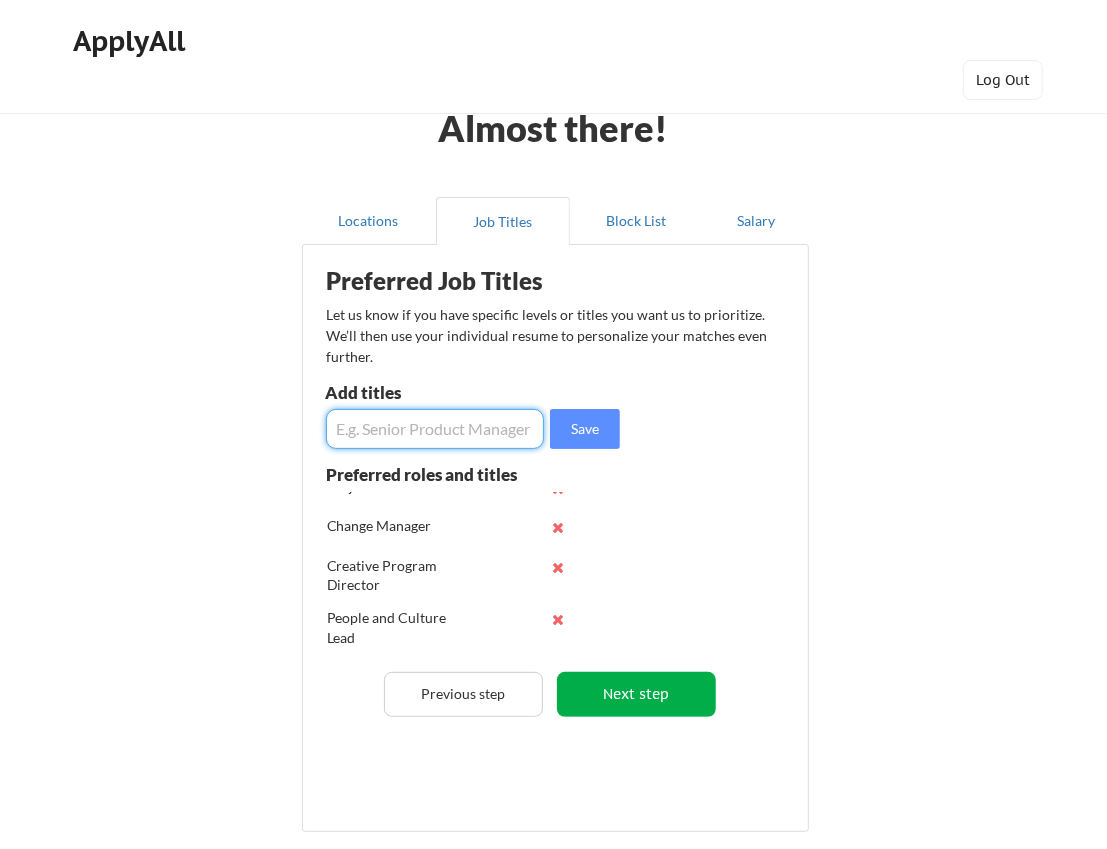 click on "Next step" at bounding box center (636, 694) 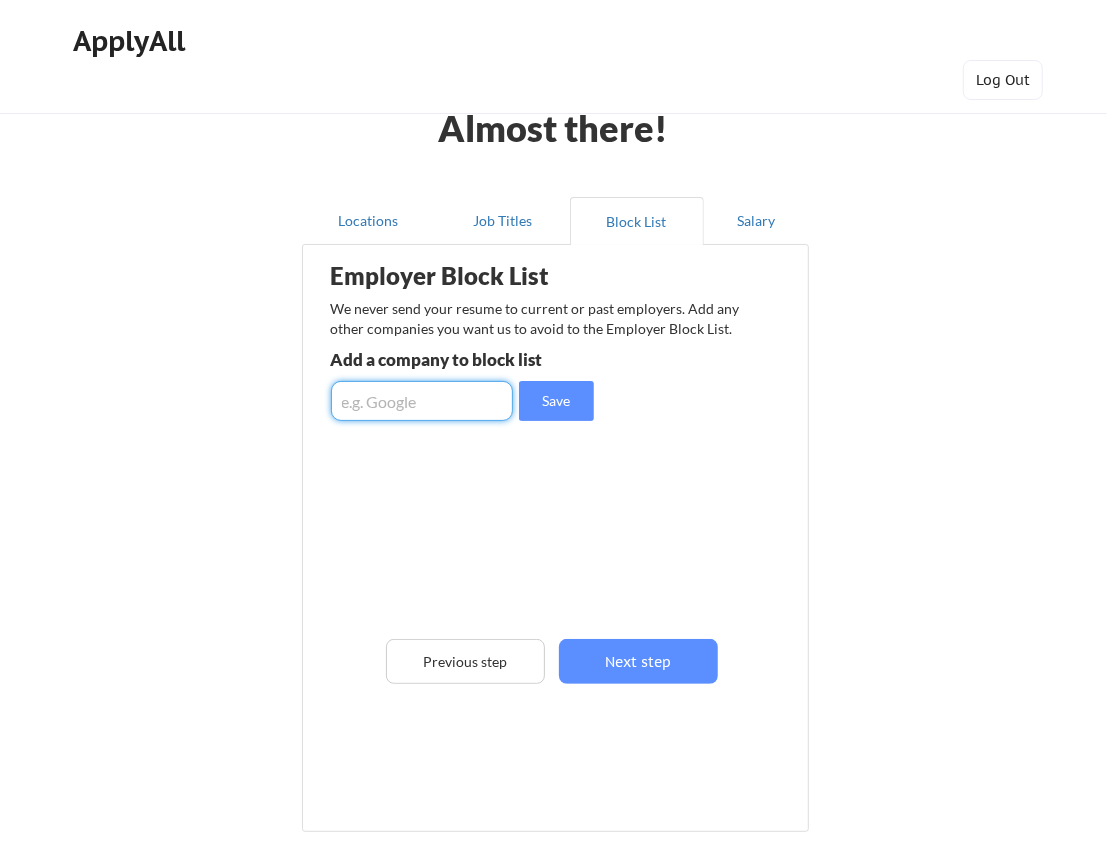 click at bounding box center (422, 401) 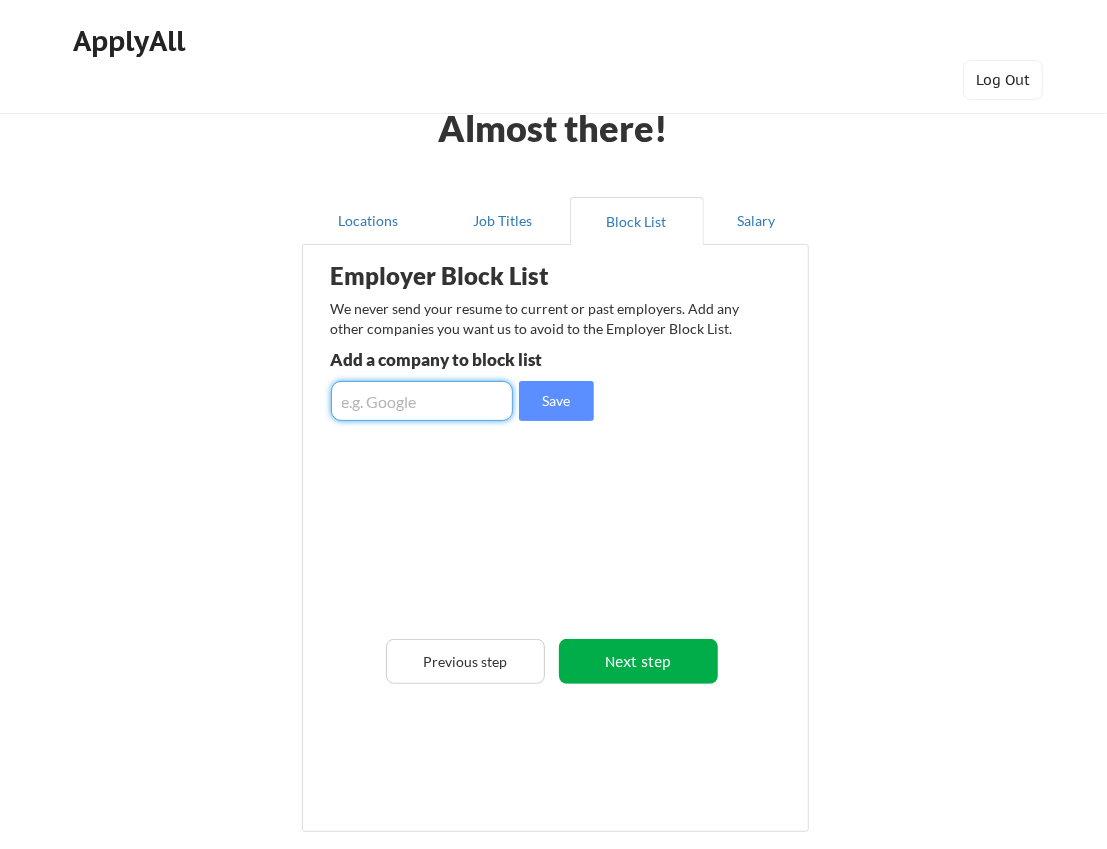 click on "Next step" at bounding box center (638, 661) 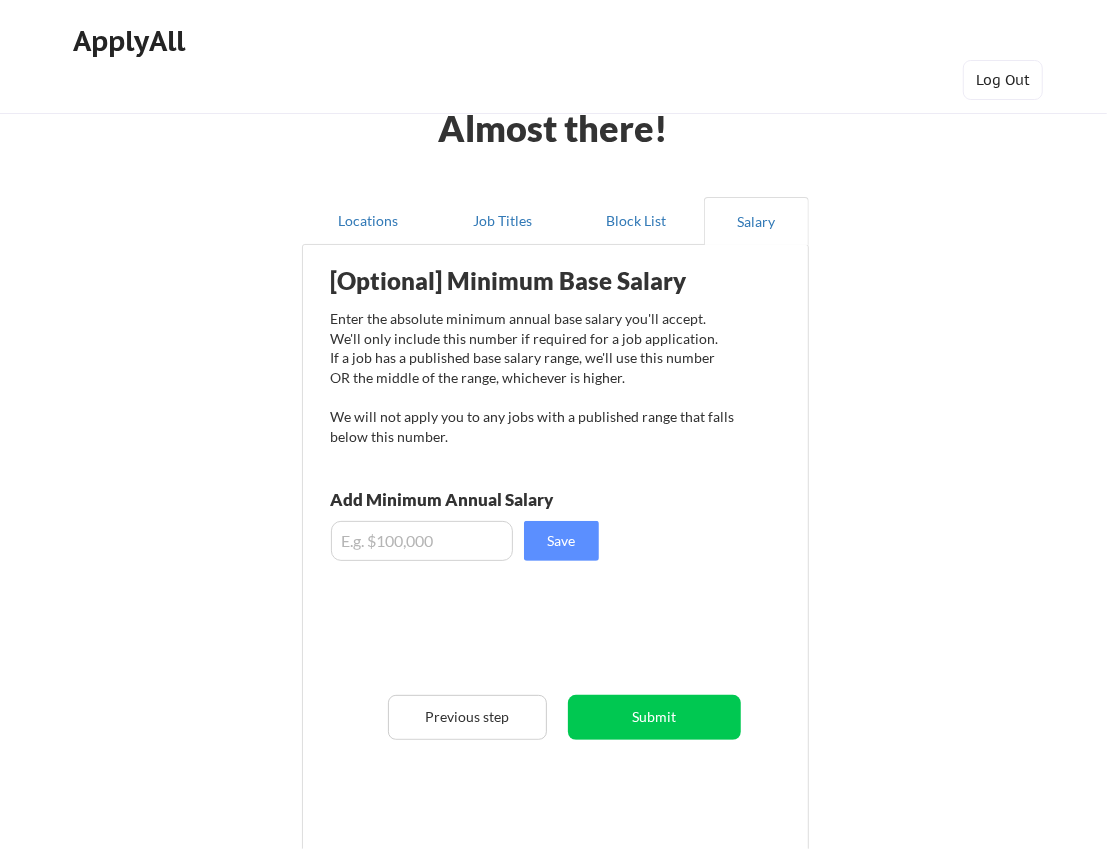 click at bounding box center (422, 541) 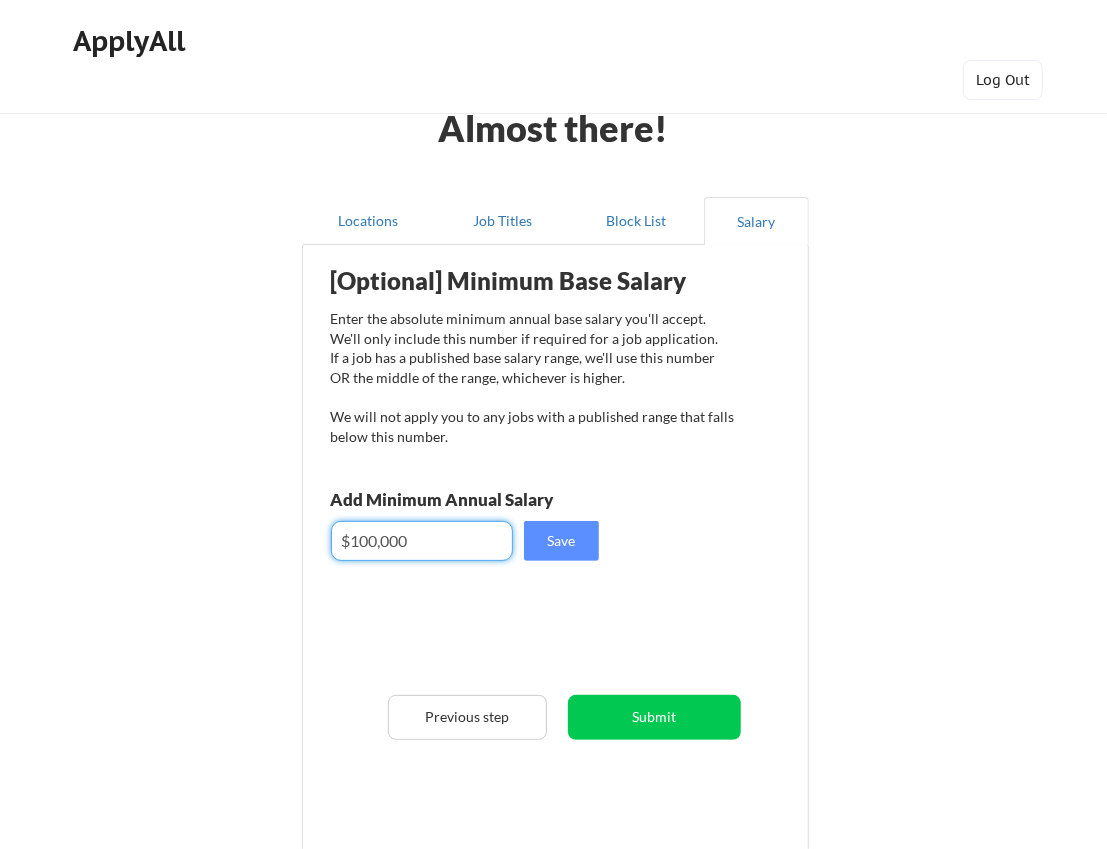 type on "$100,000" 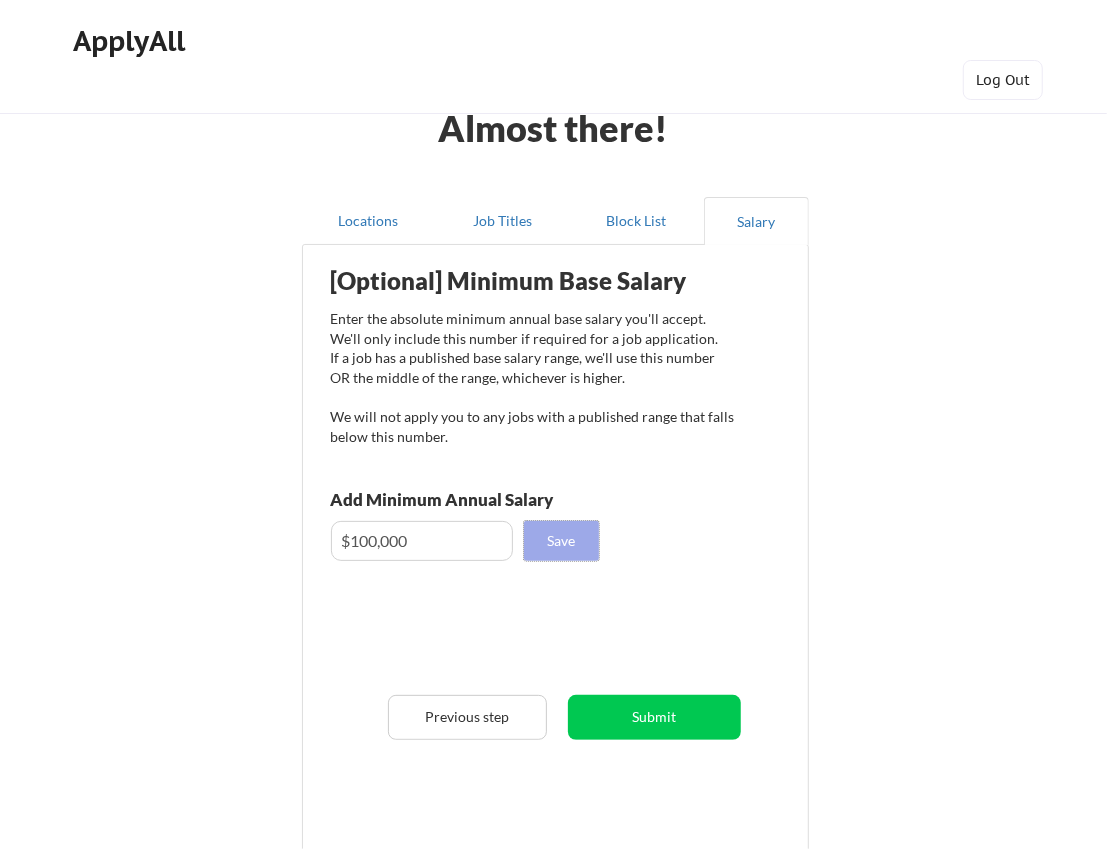click on "Save" at bounding box center (561, 541) 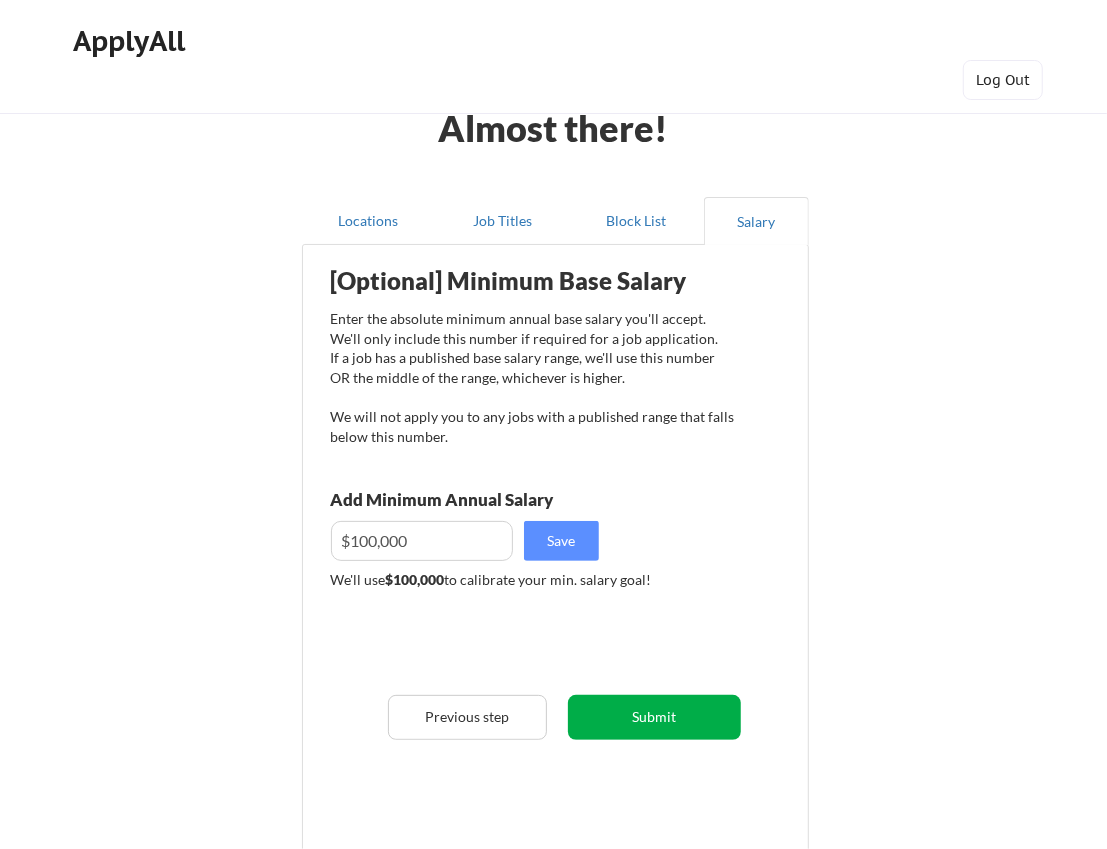 click on "Submit" at bounding box center (654, 717) 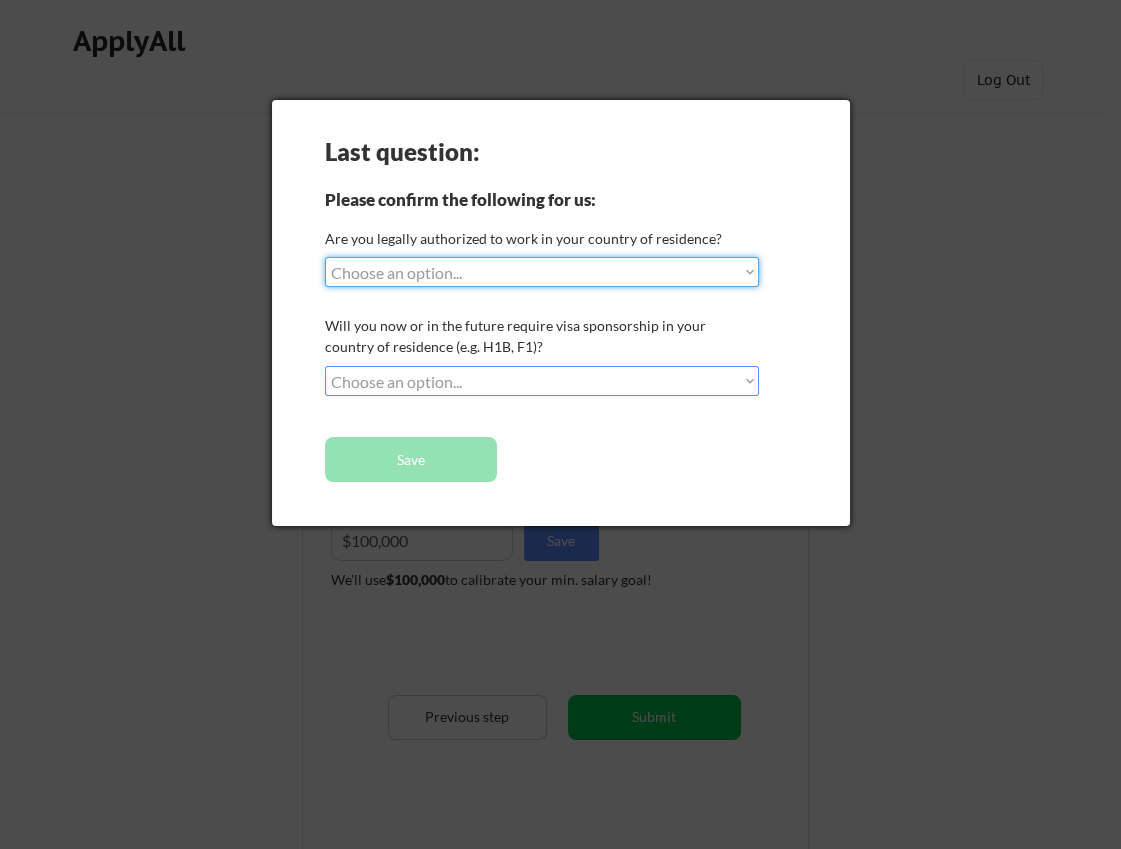 click on "Choose an option... Yes, I am a US Citizen Yes, I am a Canadian Citizen Yes, I am a US Green Card Holder Yes, I am an Other Permanent Resident Yes, I am here on a visa (H1B, OPT, etc.) No, I am not (yet) authorized" at bounding box center (542, 272) 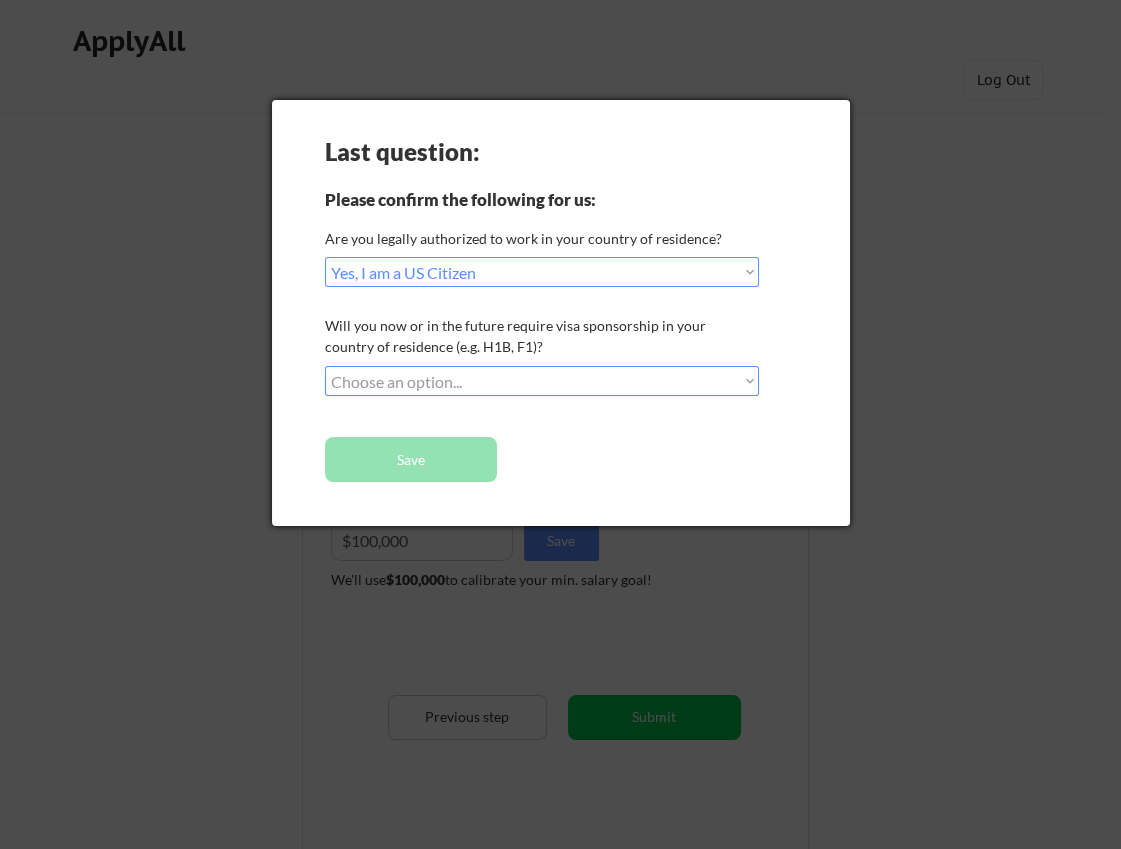 click on "Choose an option... No, I will not need sponsorship Yes, I will need sponsorship" at bounding box center [542, 381] 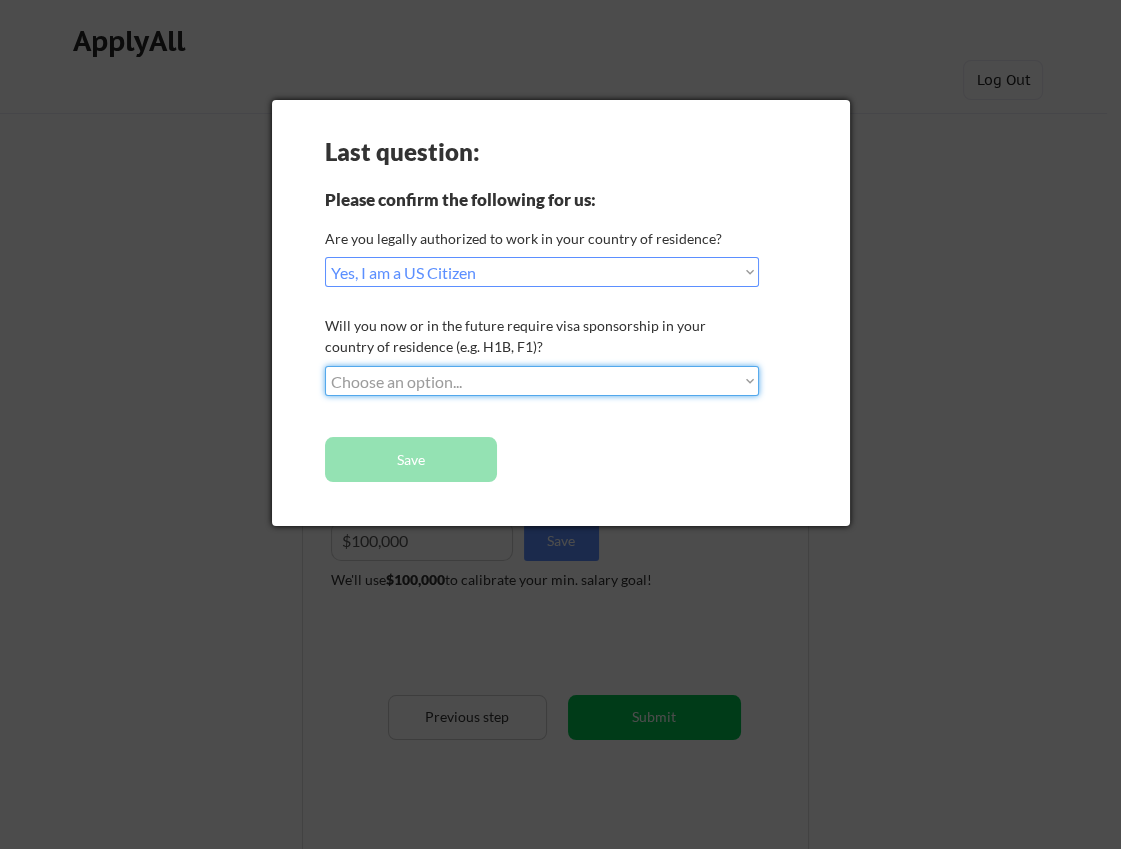 select on ""no__i_will_not_need_sponsorship"" 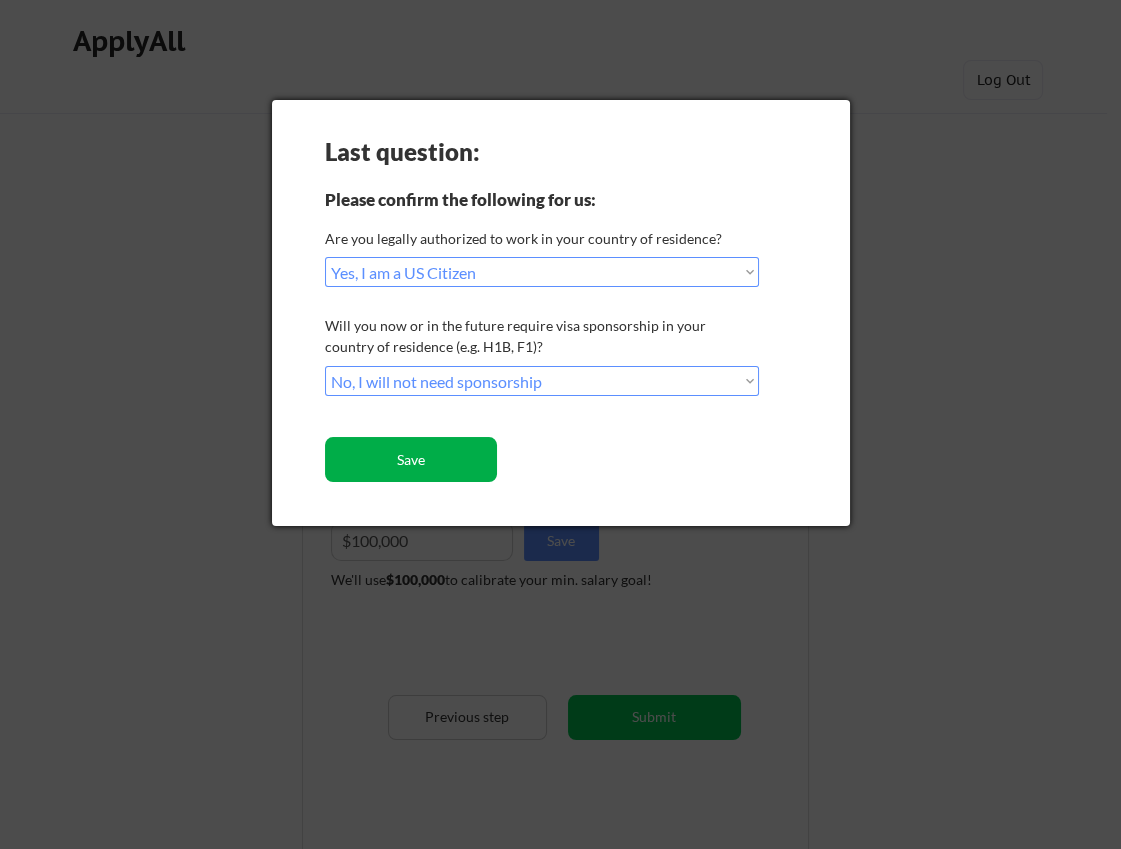 click on "Save" at bounding box center (411, 459) 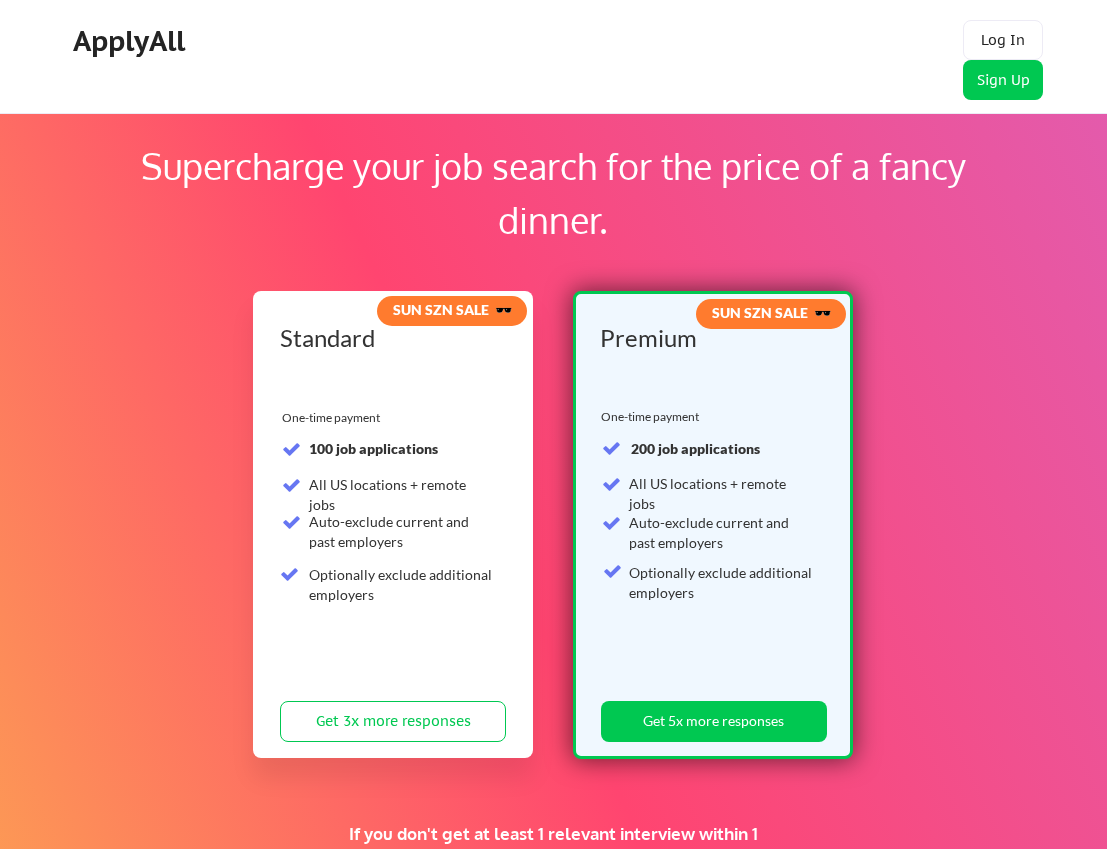 scroll, scrollTop: 0, scrollLeft: 0, axis: both 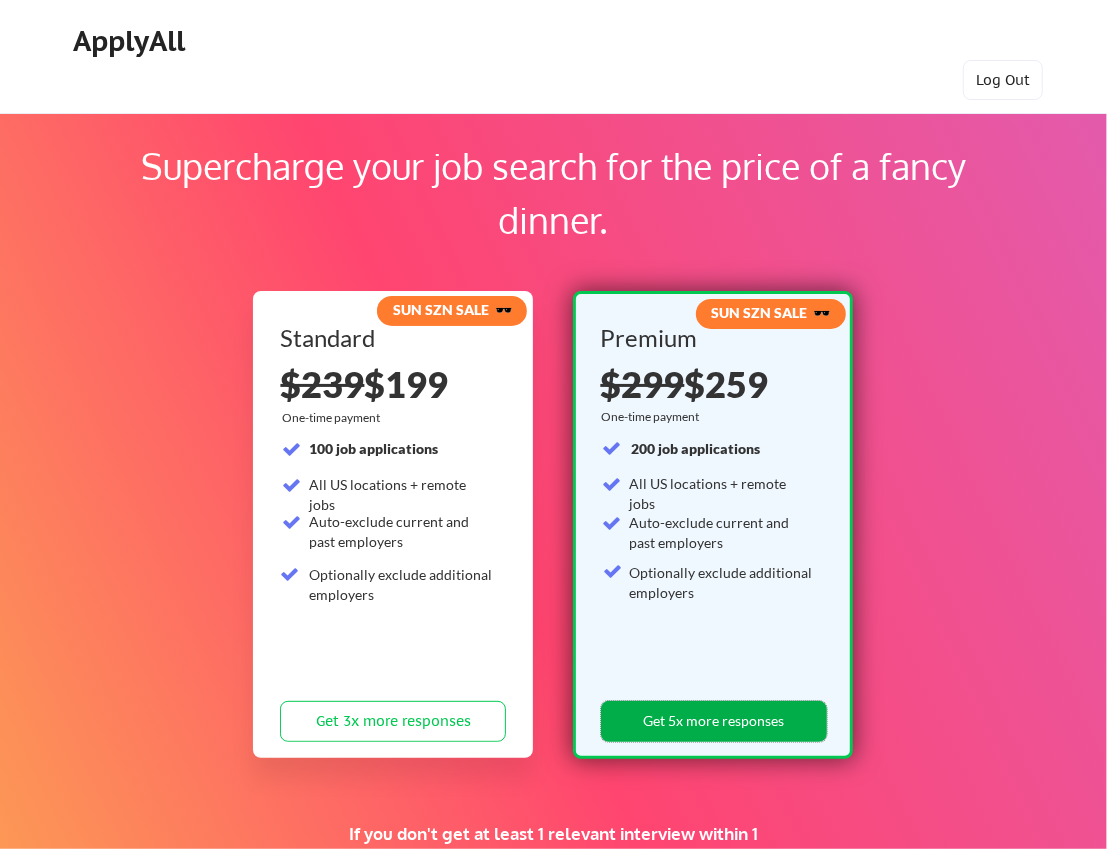 click on "Get 5x more responses" at bounding box center [714, 721] 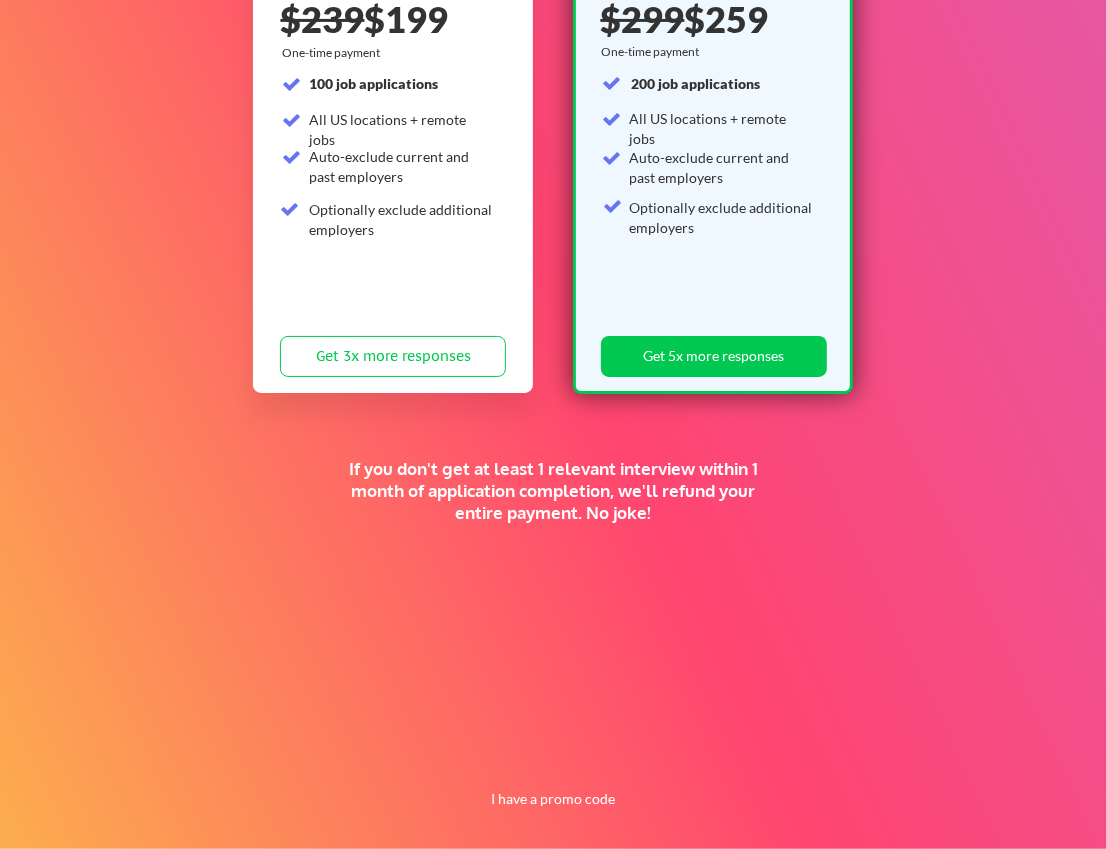 scroll, scrollTop: 377, scrollLeft: 0, axis: vertical 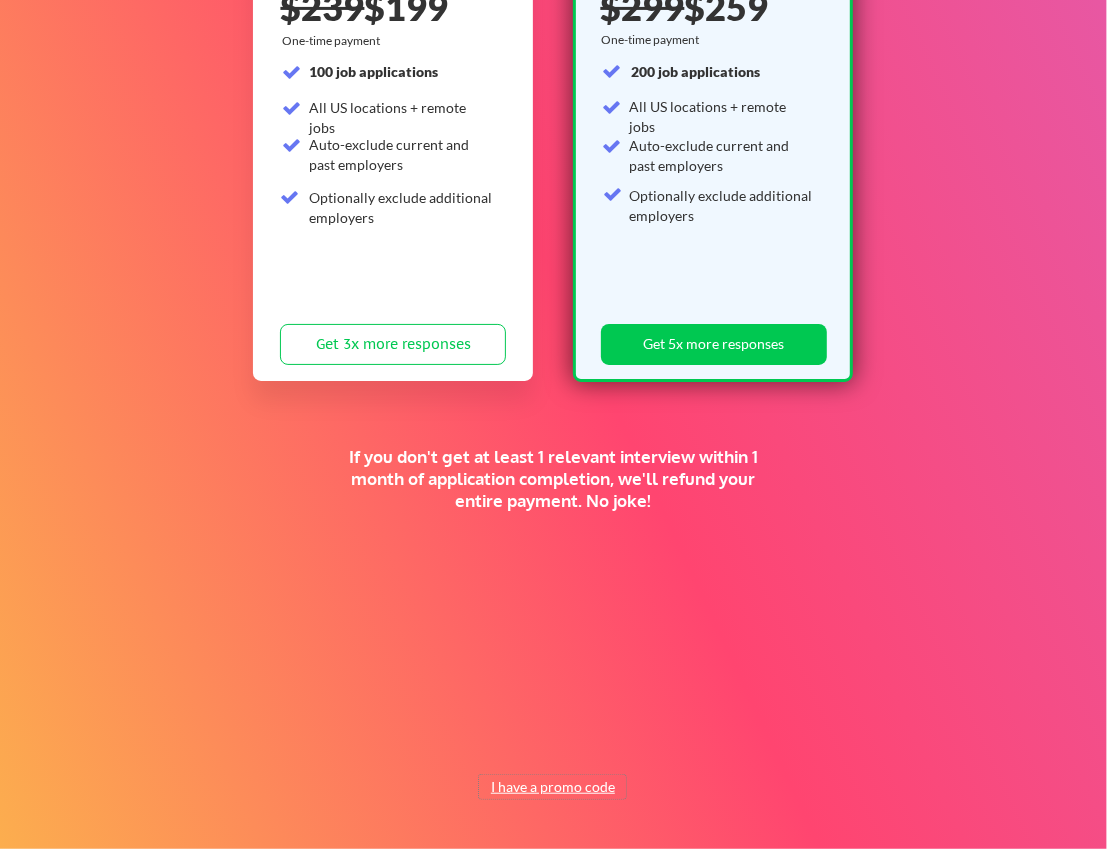 click on "I have a promo code" at bounding box center (552, 787) 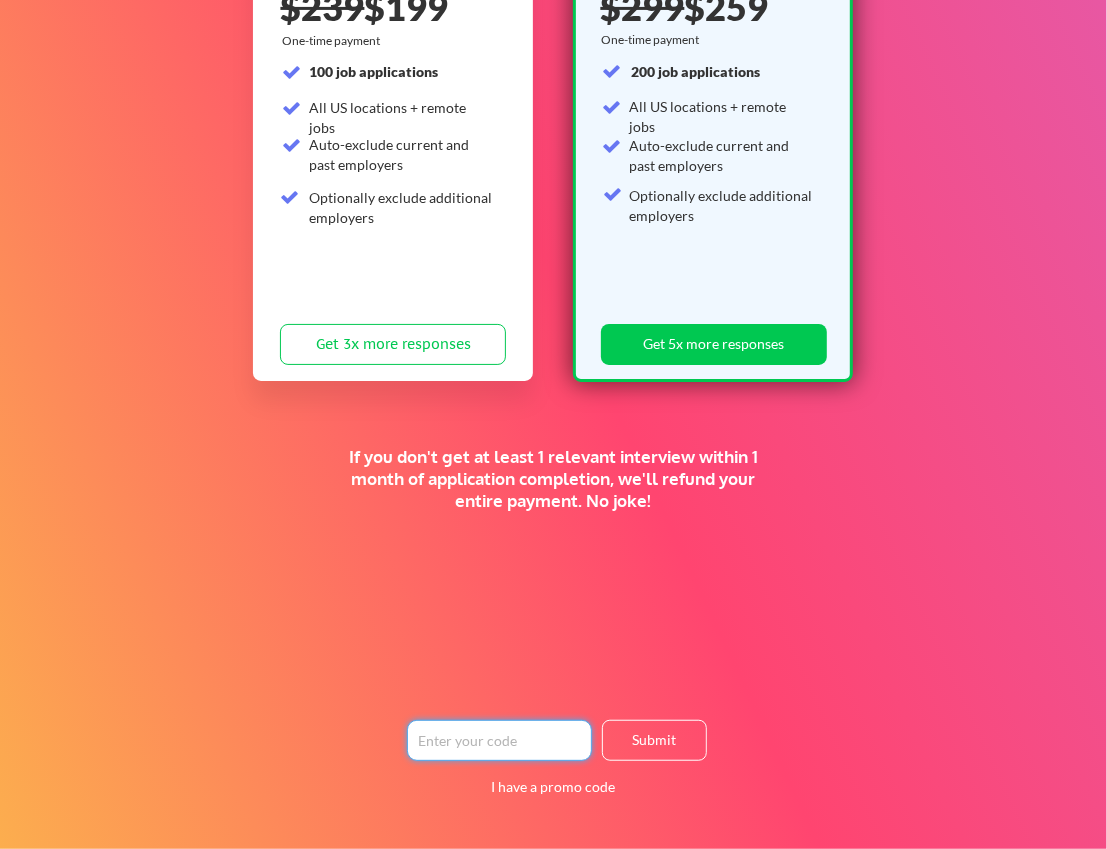 click at bounding box center (499, 740) 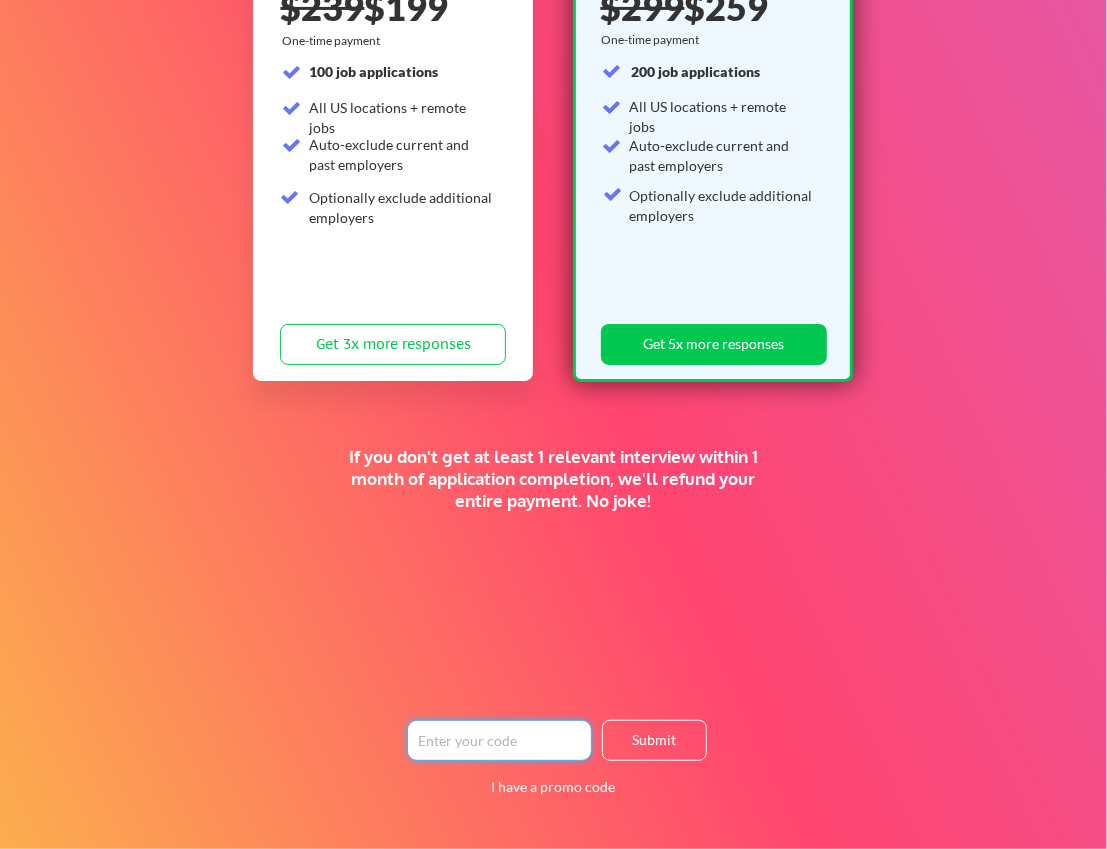 paste on "TIMEISMONEY" 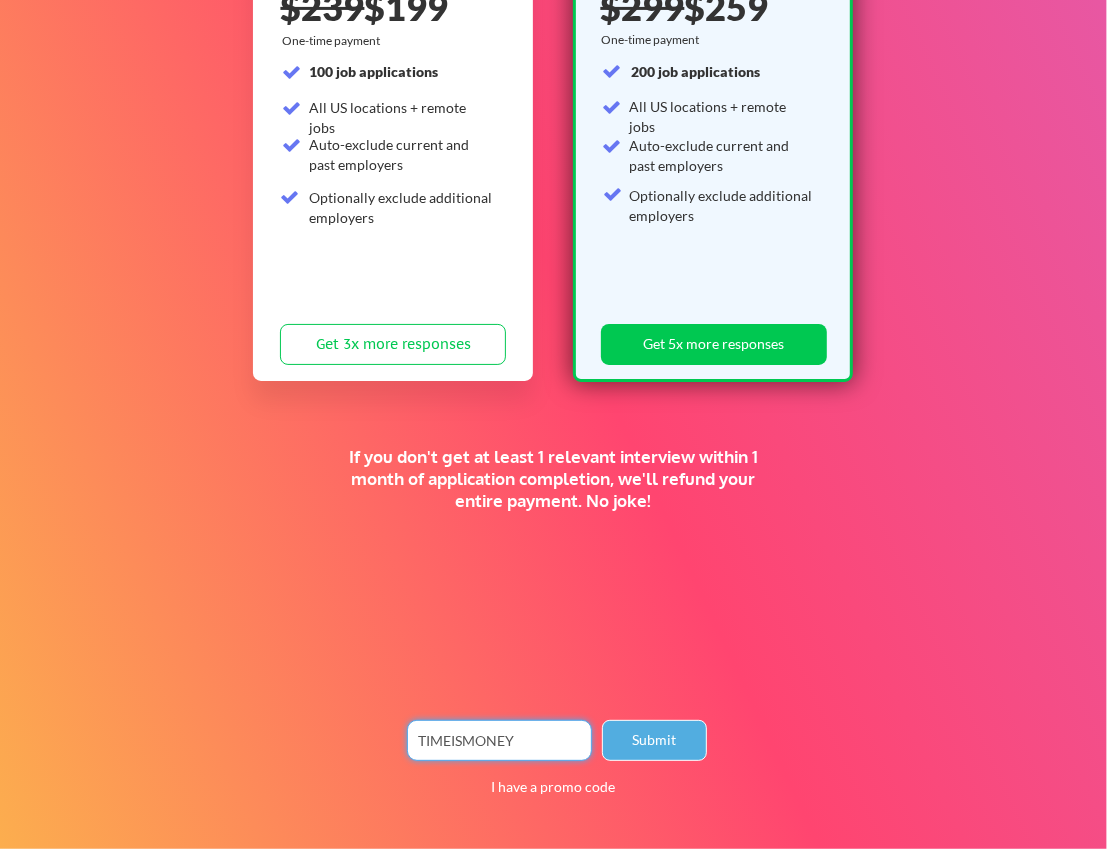 type on "TIMEISMONEY" 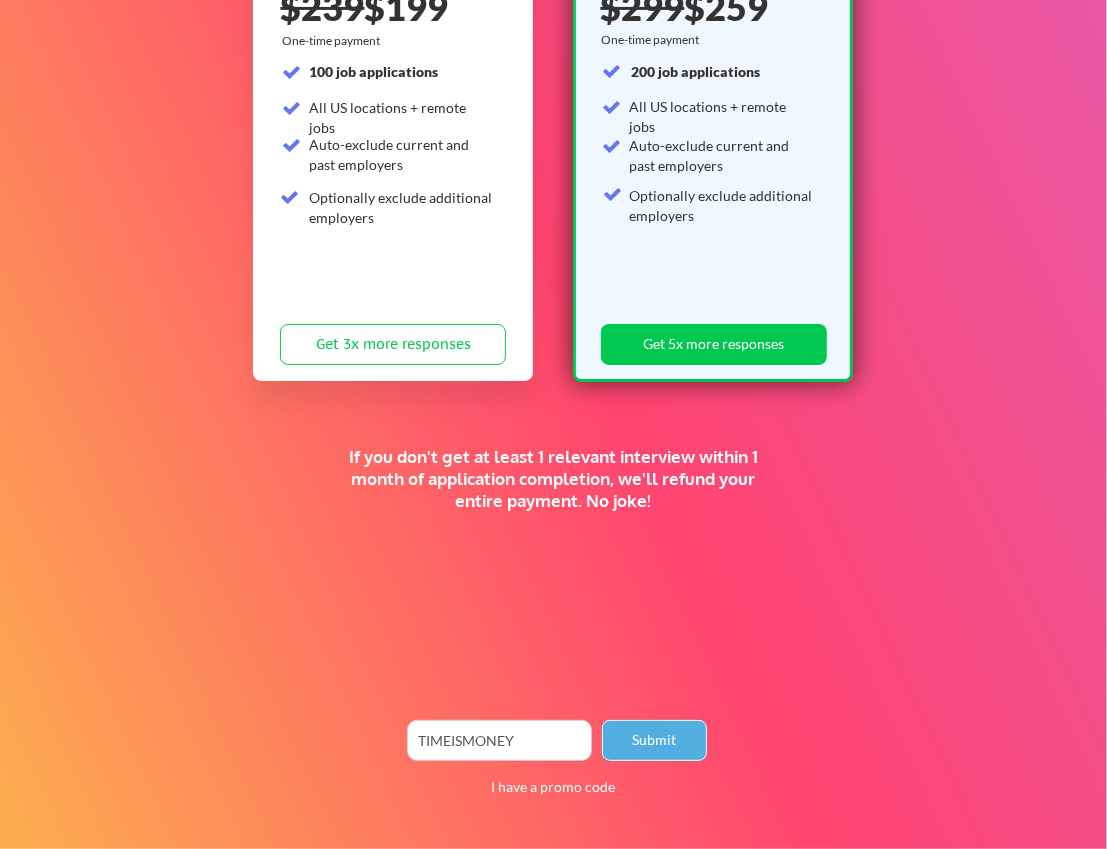 click on "Submit" at bounding box center [654, 740] 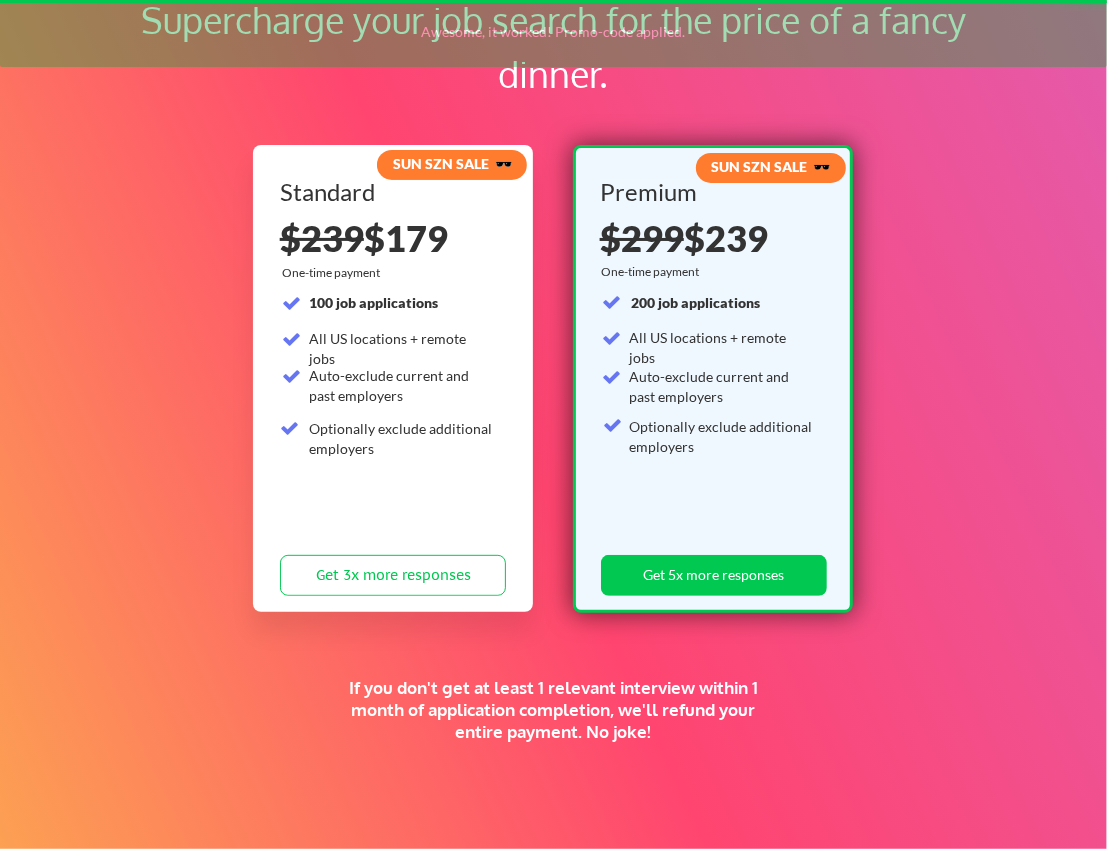 scroll, scrollTop: 139, scrollLeft: 0, axis: vertical 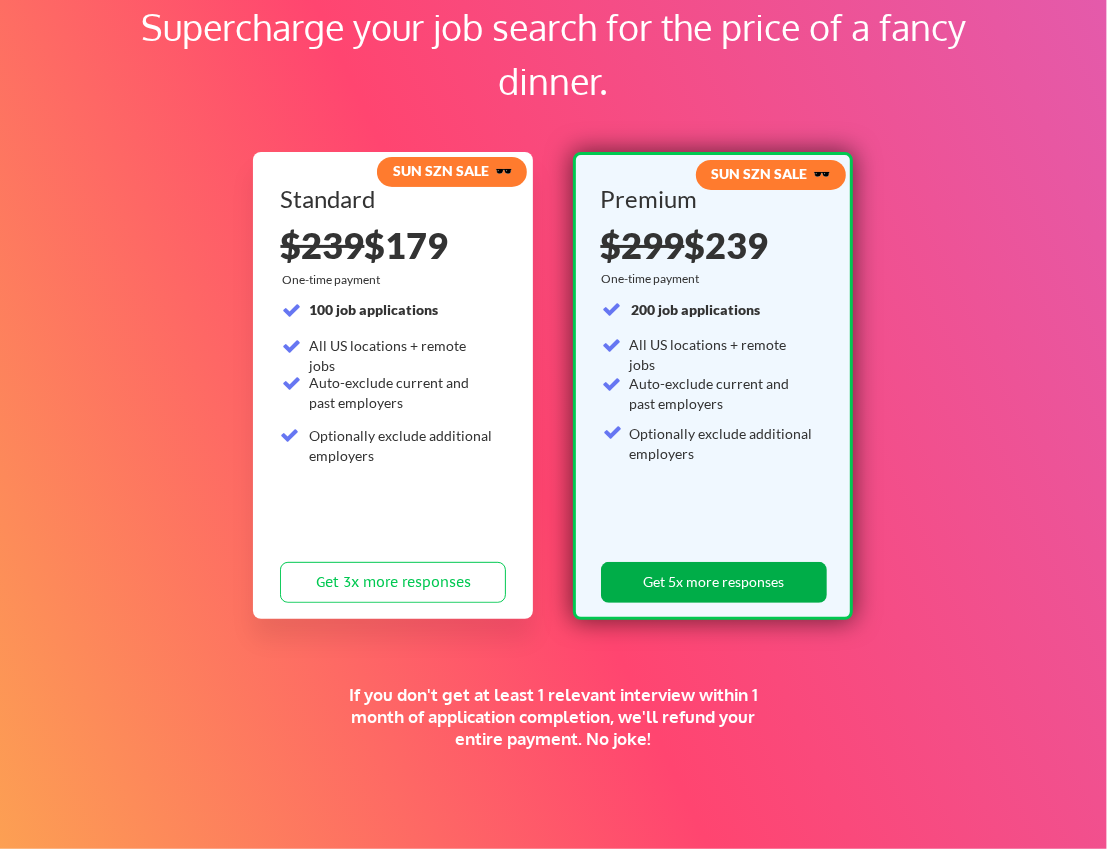 click on "Get 5x more responses" at bounding box center [714, 582] 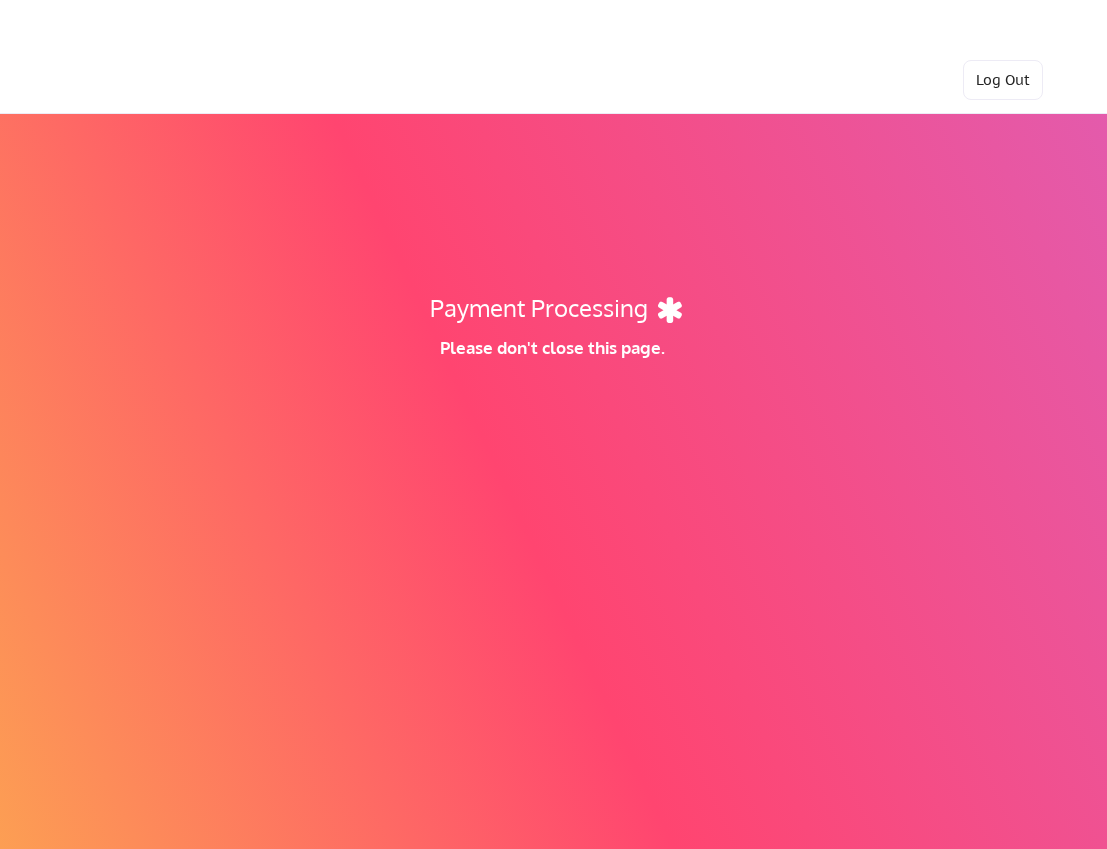 scroll, scrollTop: 0, scrollLeft: 0, axis: both 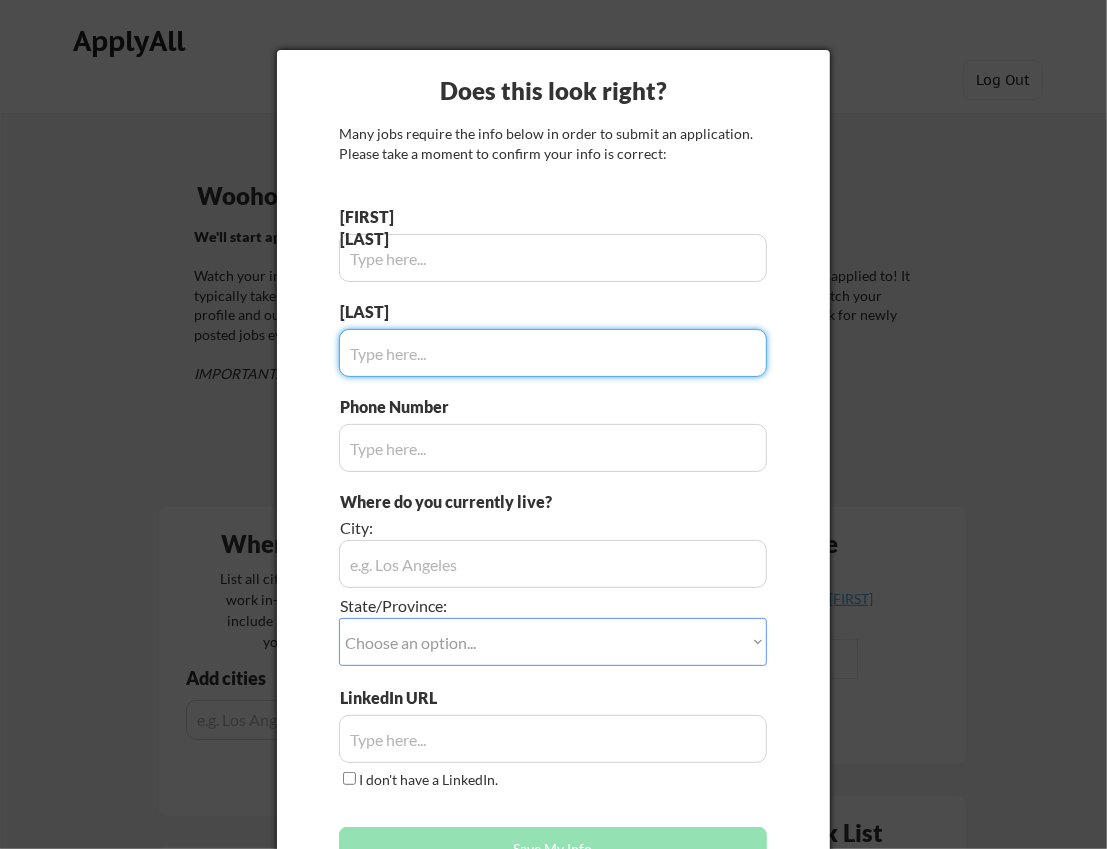 type on "[FIRST]" 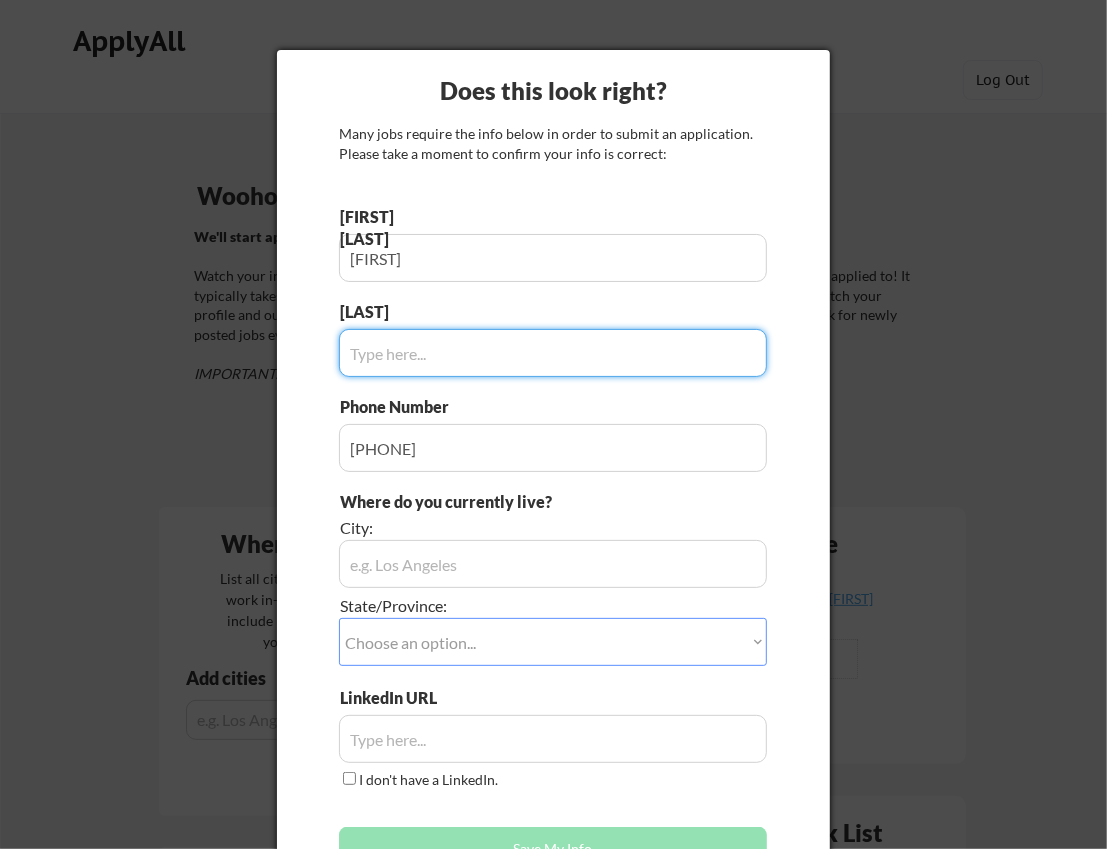 drag, startPoint x: 383, startPoint y: 353, endPoint x: 383, endPoint y: 340, distance: 13 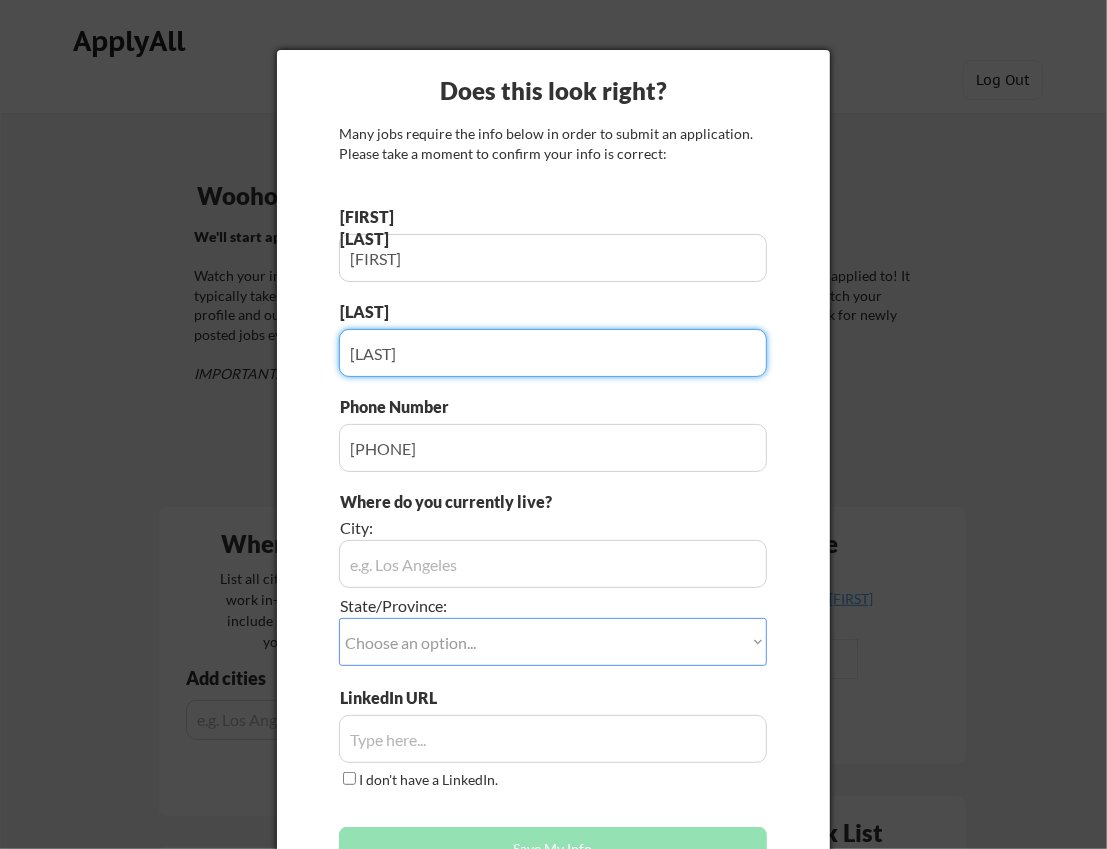 type on "[LAST]" 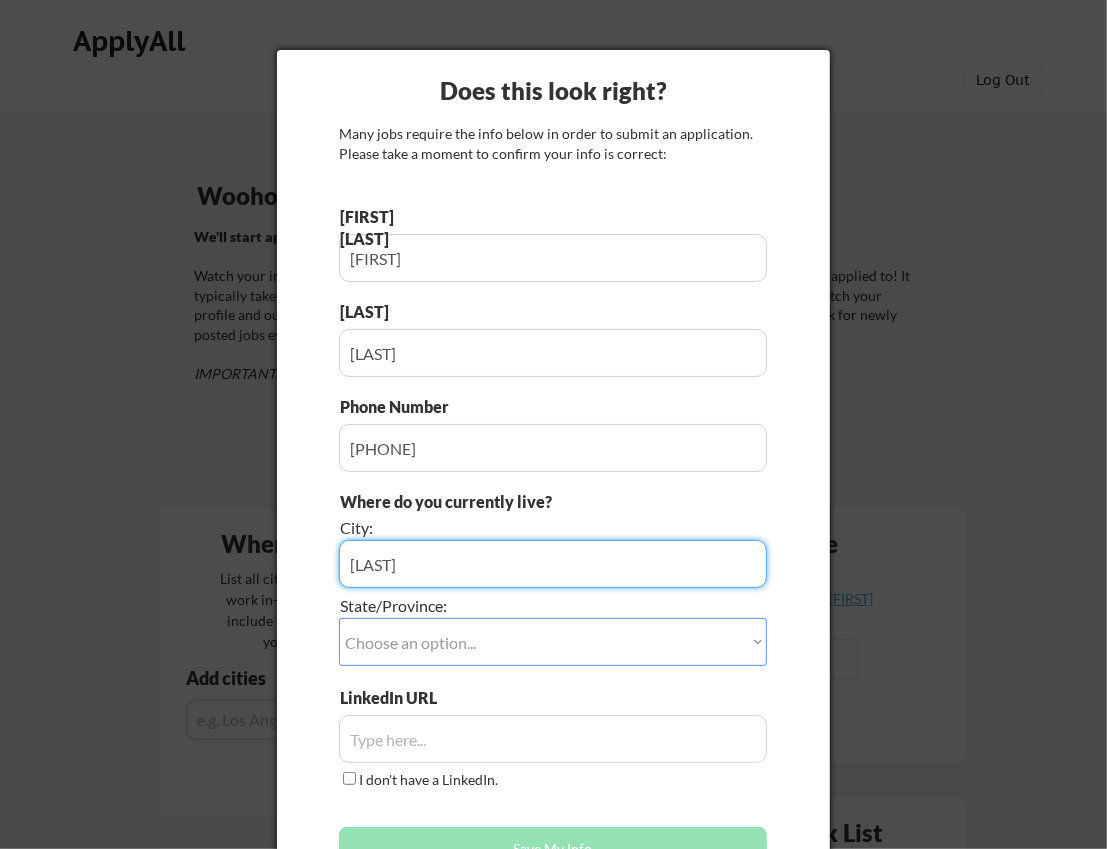 type on "[LAST]" 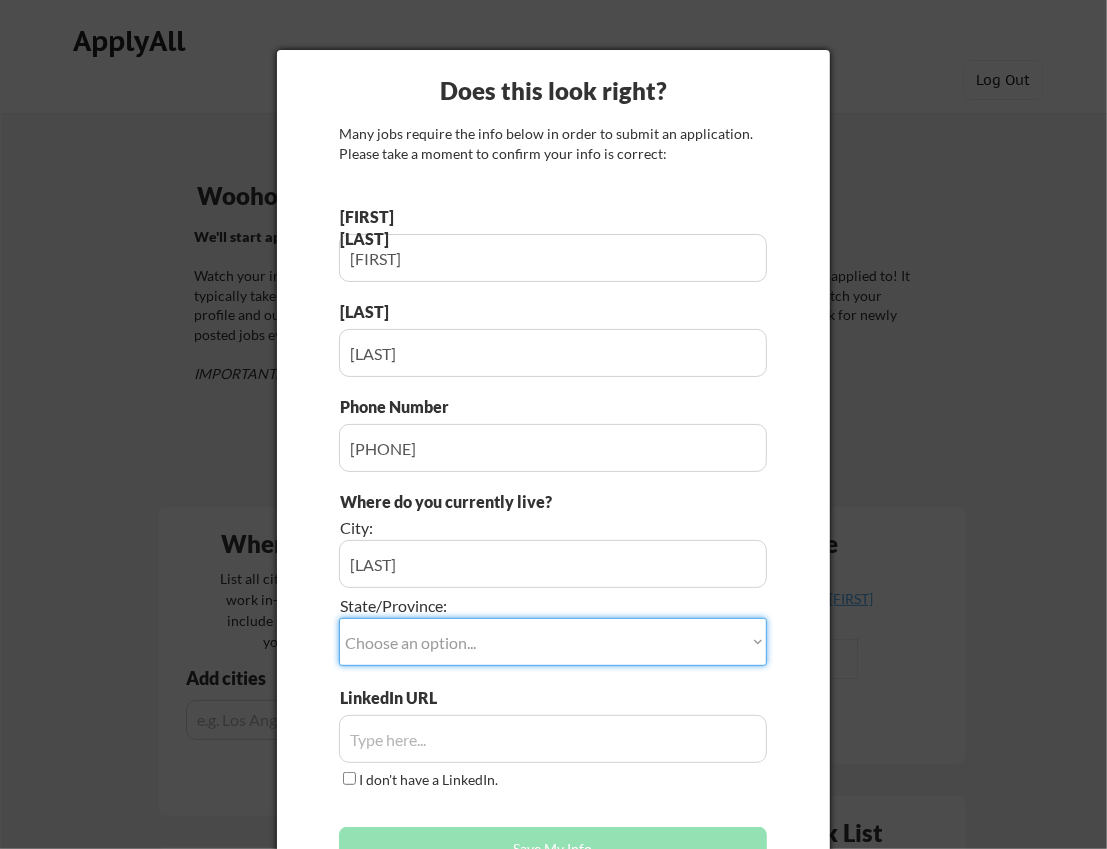 select on "[STATE]" 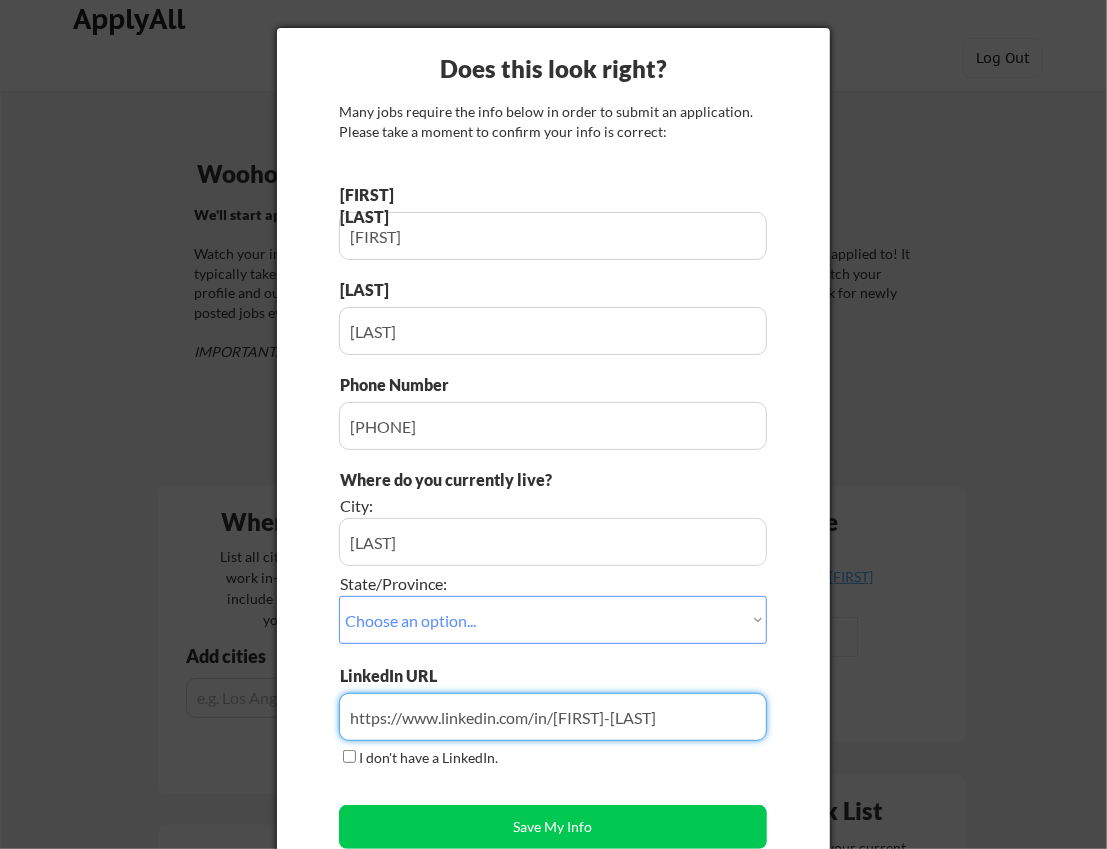scroll, scrollTop: 34, scrollLeft: 0, axis: vertical 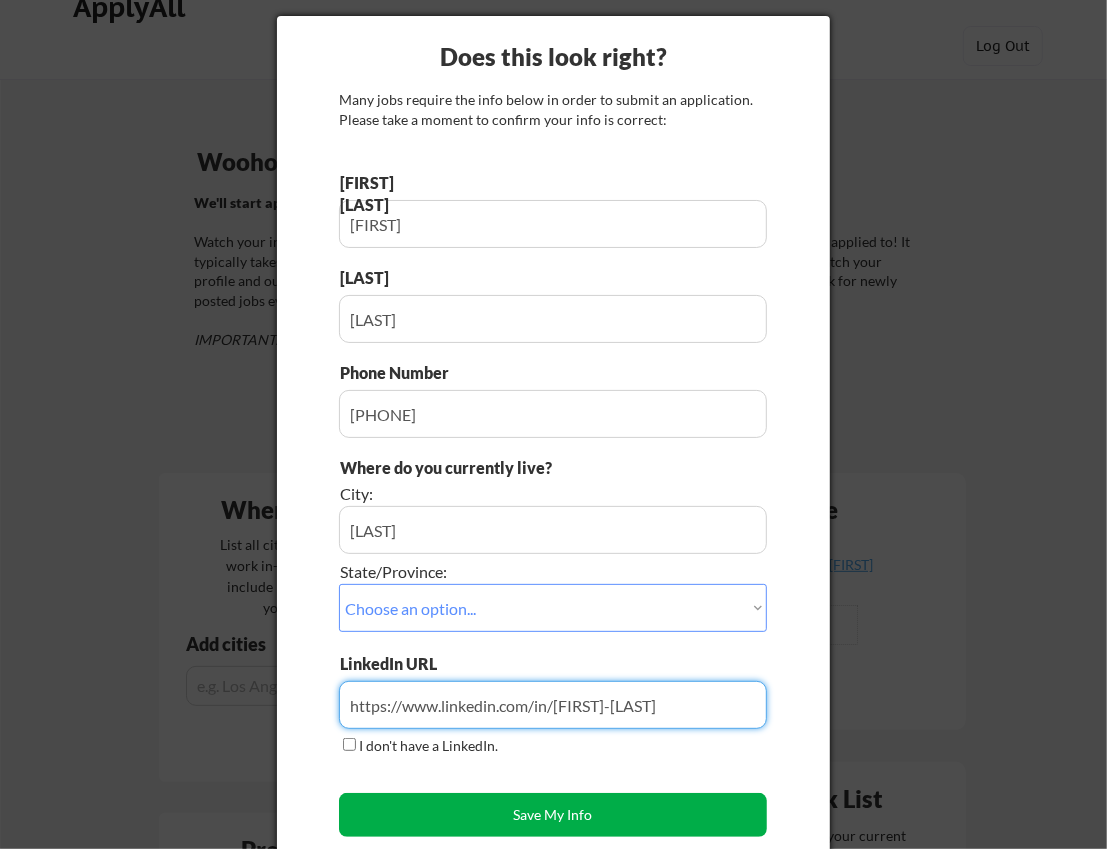 type on "https://www.linkedin.com/in/[FIRST]-[LAST]" 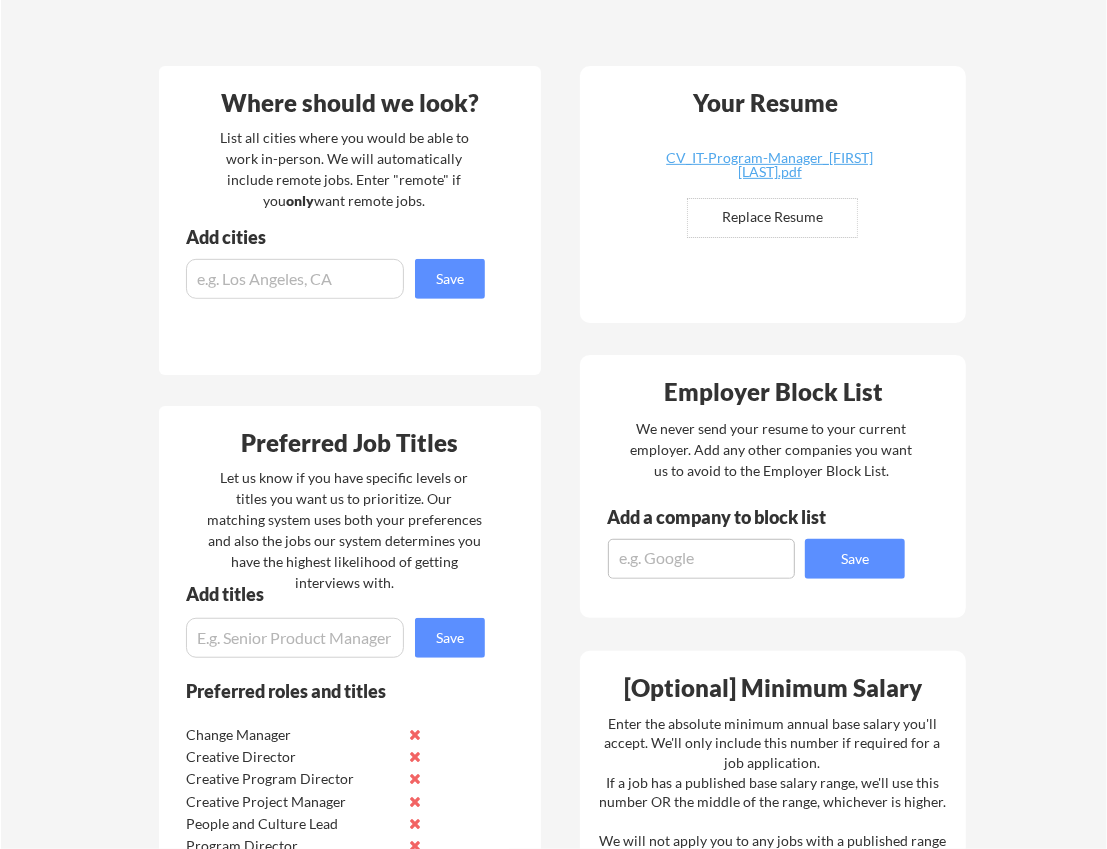 scroll, scrollTop: 535, scrollLeft: 0, axis: vertical 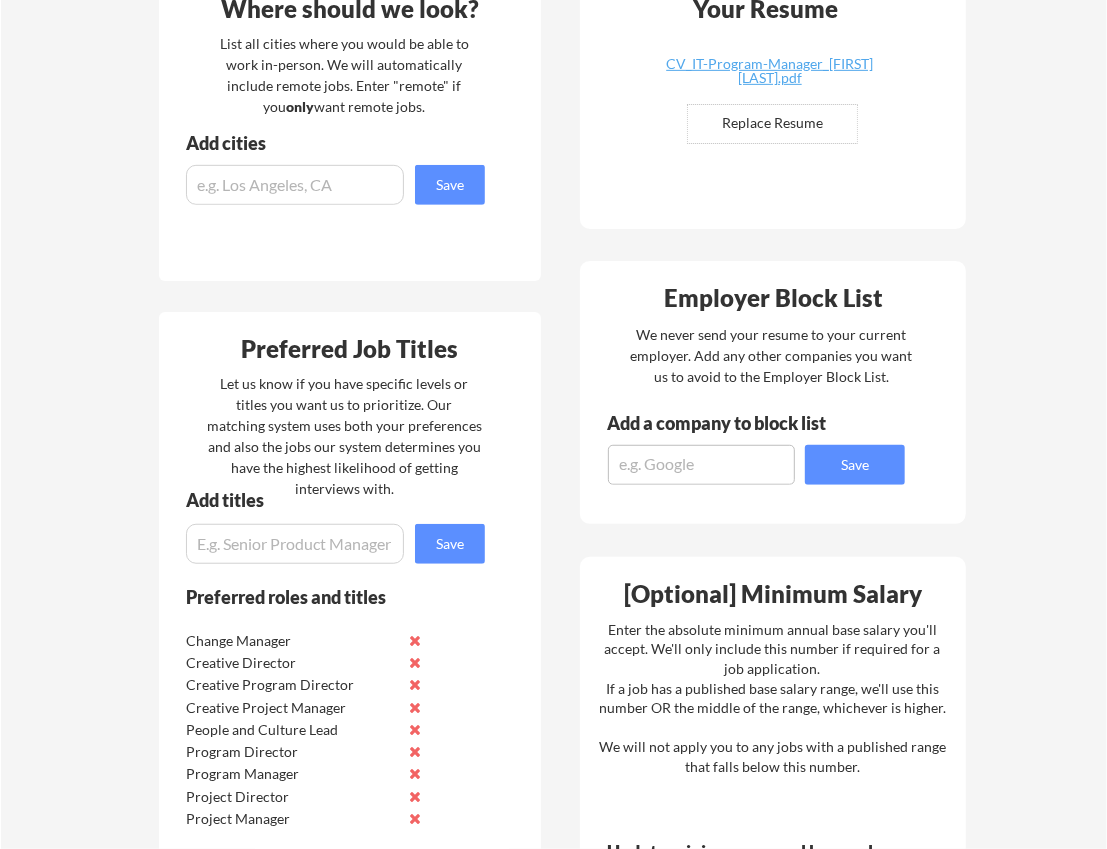 click at bounding box center (701, 465) 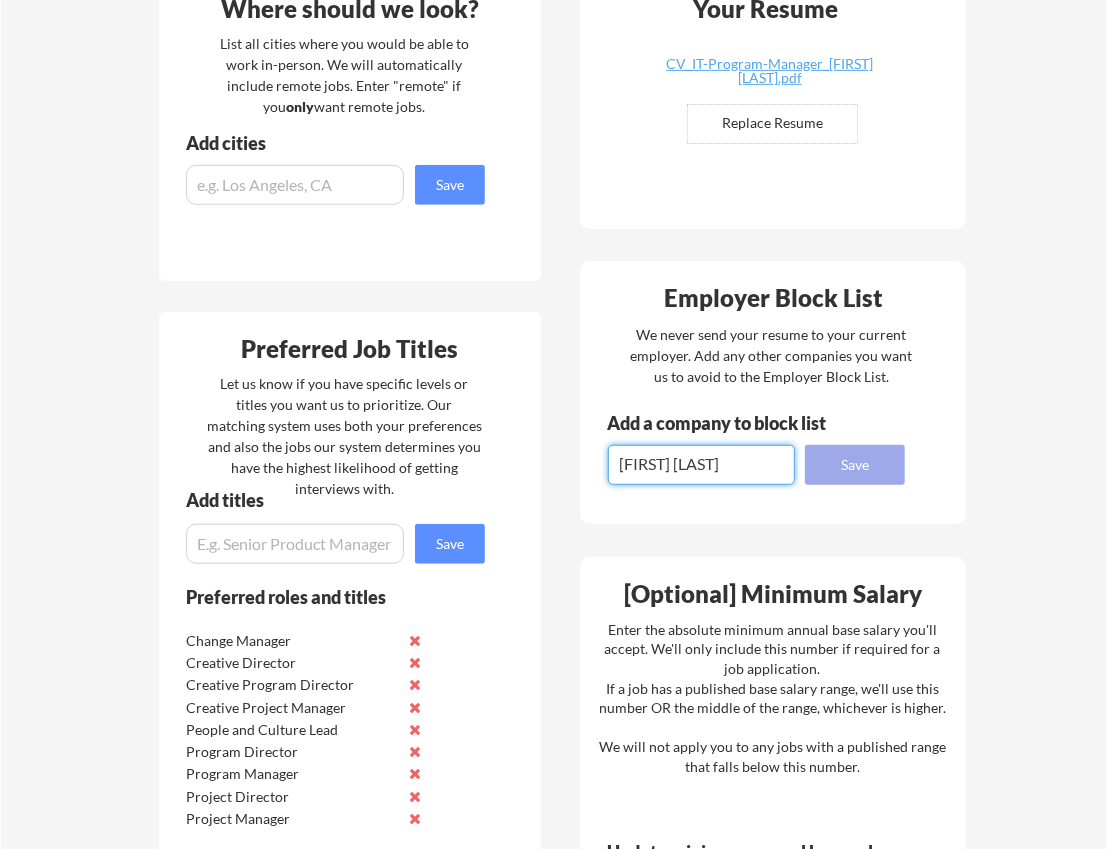 type on "[FIRST] [LAST]" 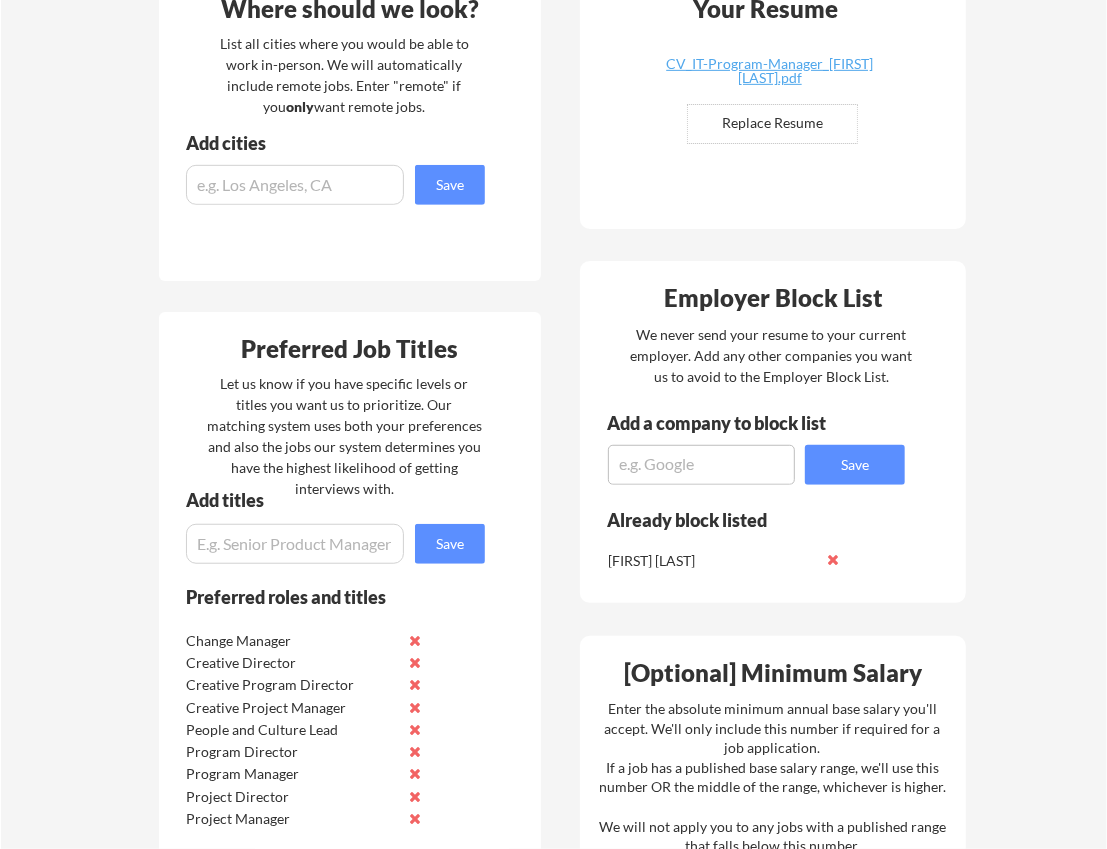 click at bounding box center (701, 465) 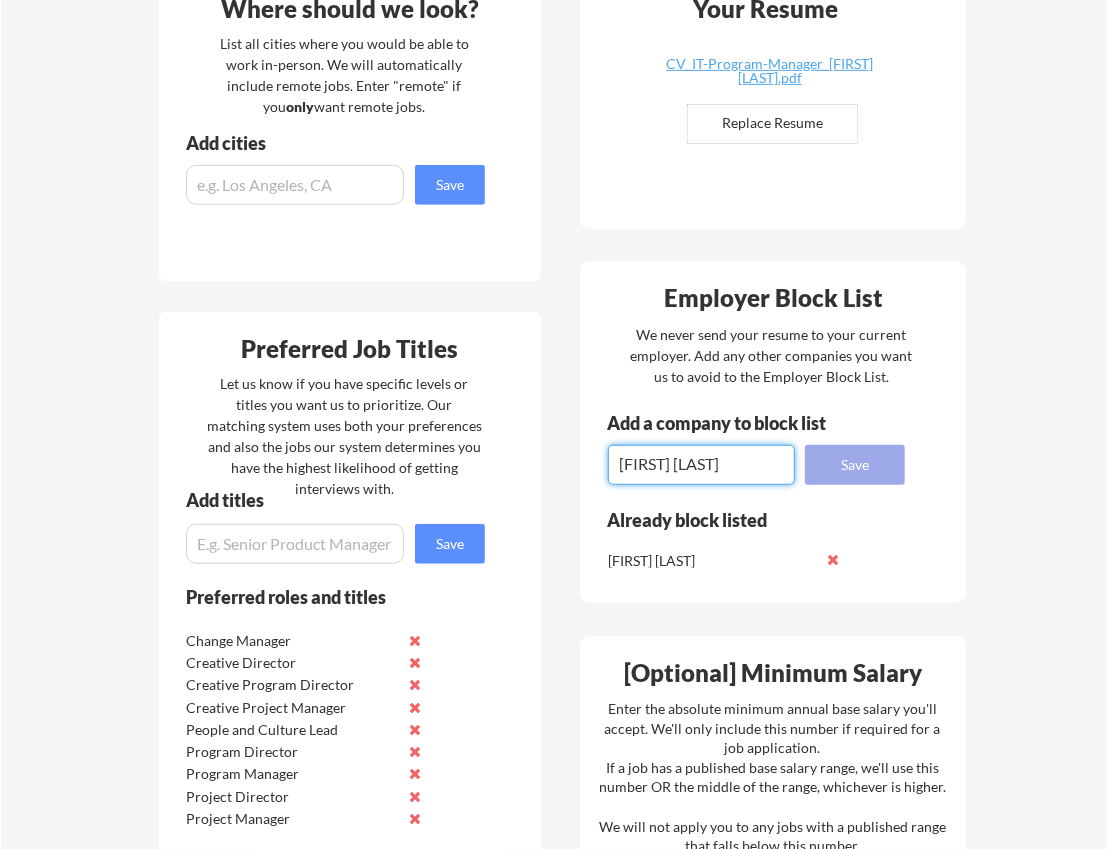 type on "[FIRST] [LAST]" 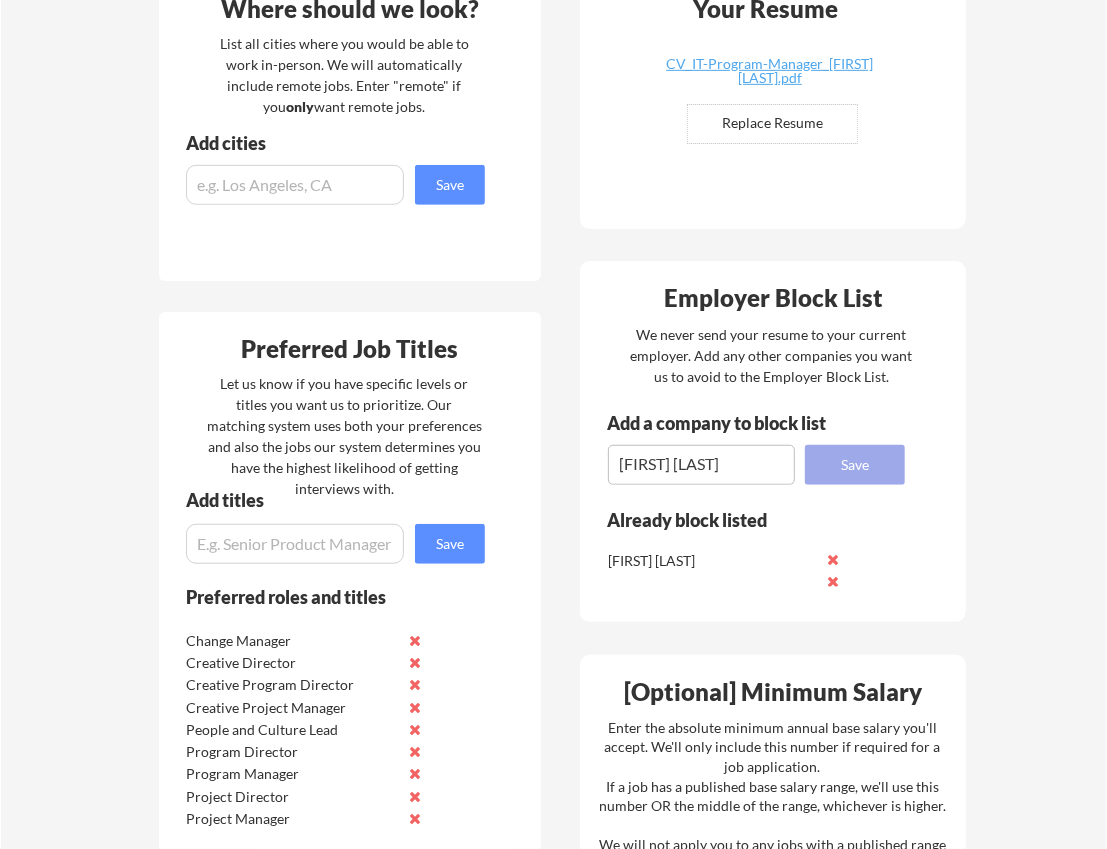 type 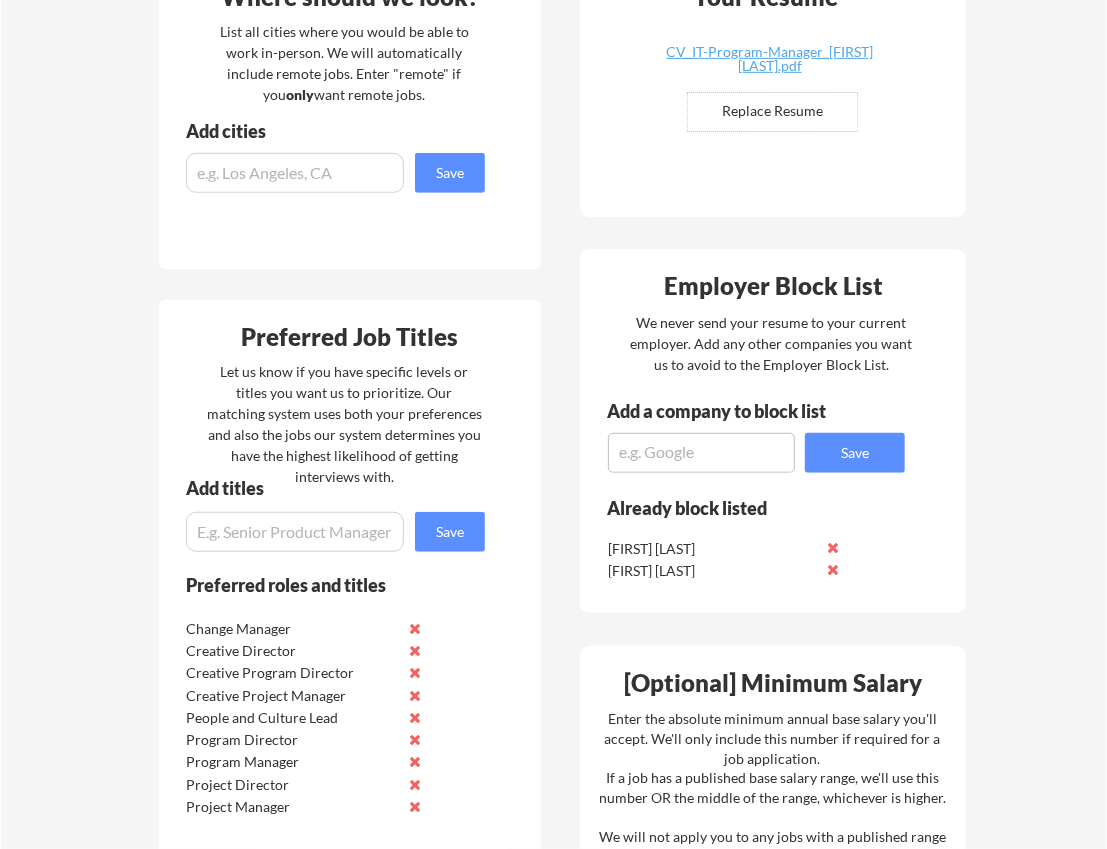 scroll, scrollTop: 486, scrollLeft: 0, axis: vertical 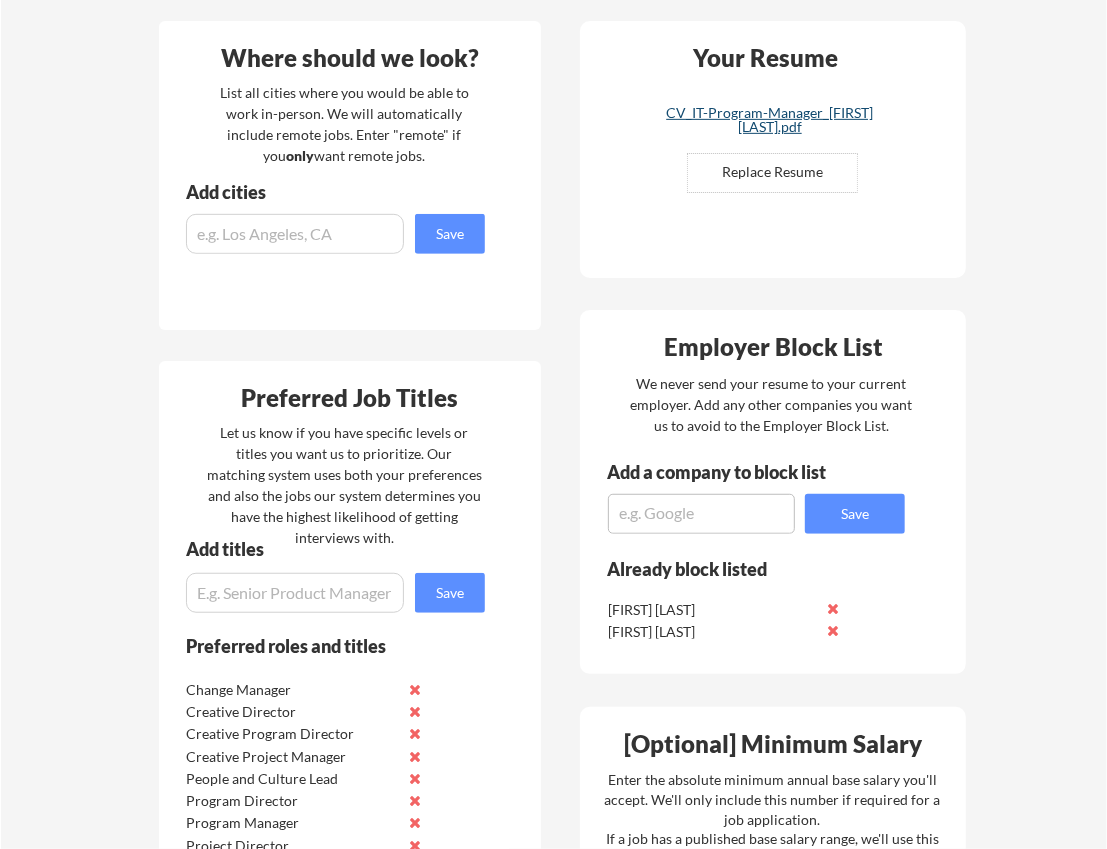 click on "CV_IT-Program-Manager_[FIRST][LAST].pdf" at bounding box center [770, 120] 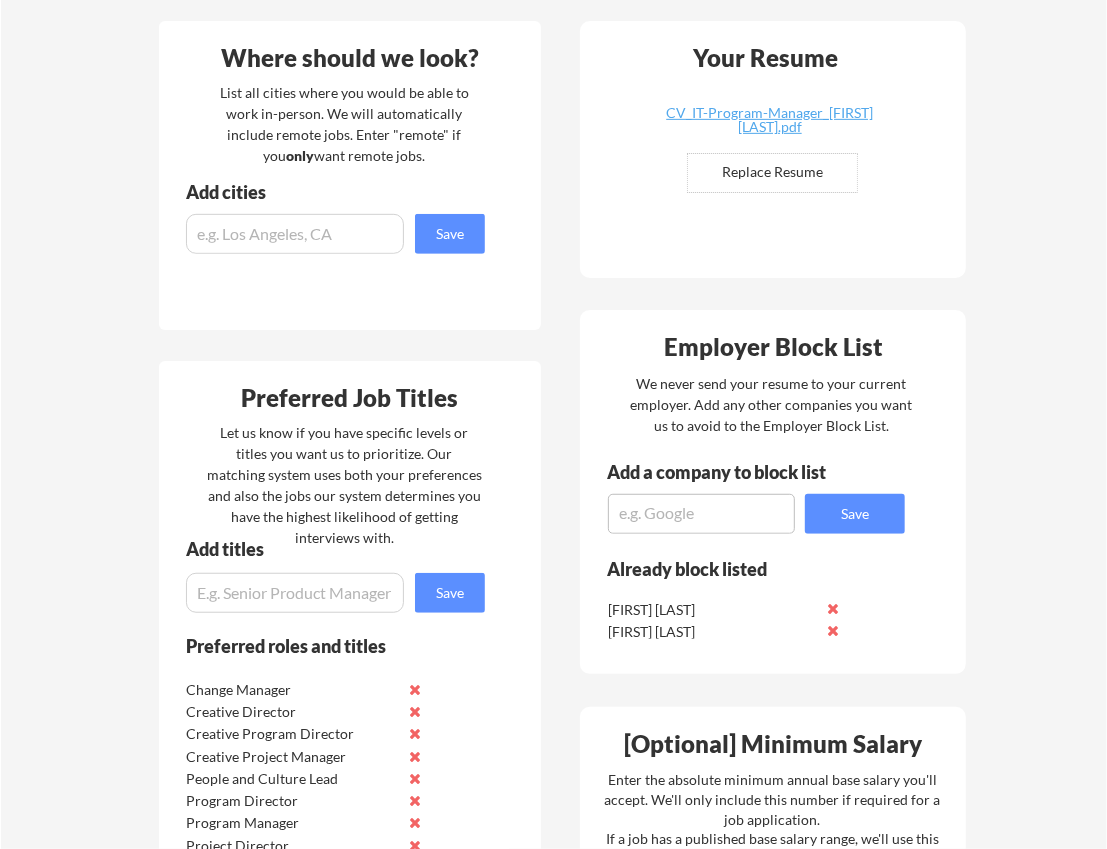 scroll, scrollTop: 497, scrollLeft: 0, axis: vertical 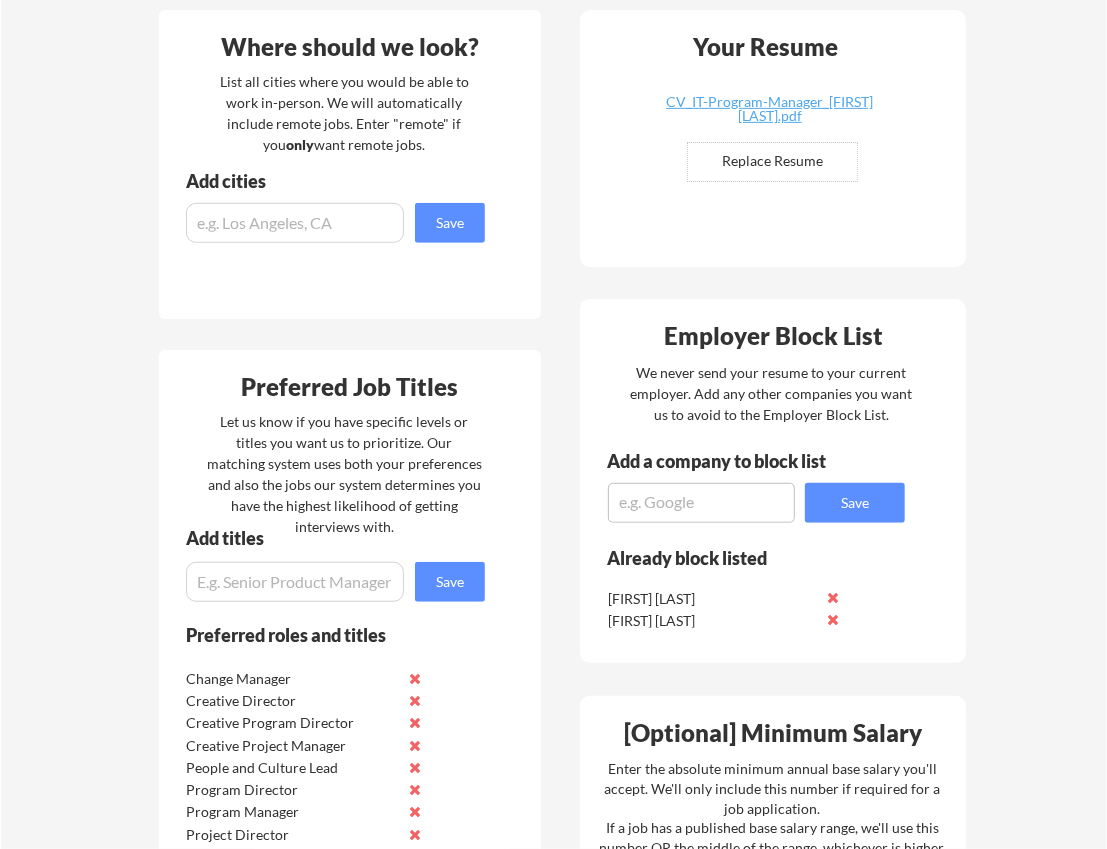 click at bounding box center [295, 223] 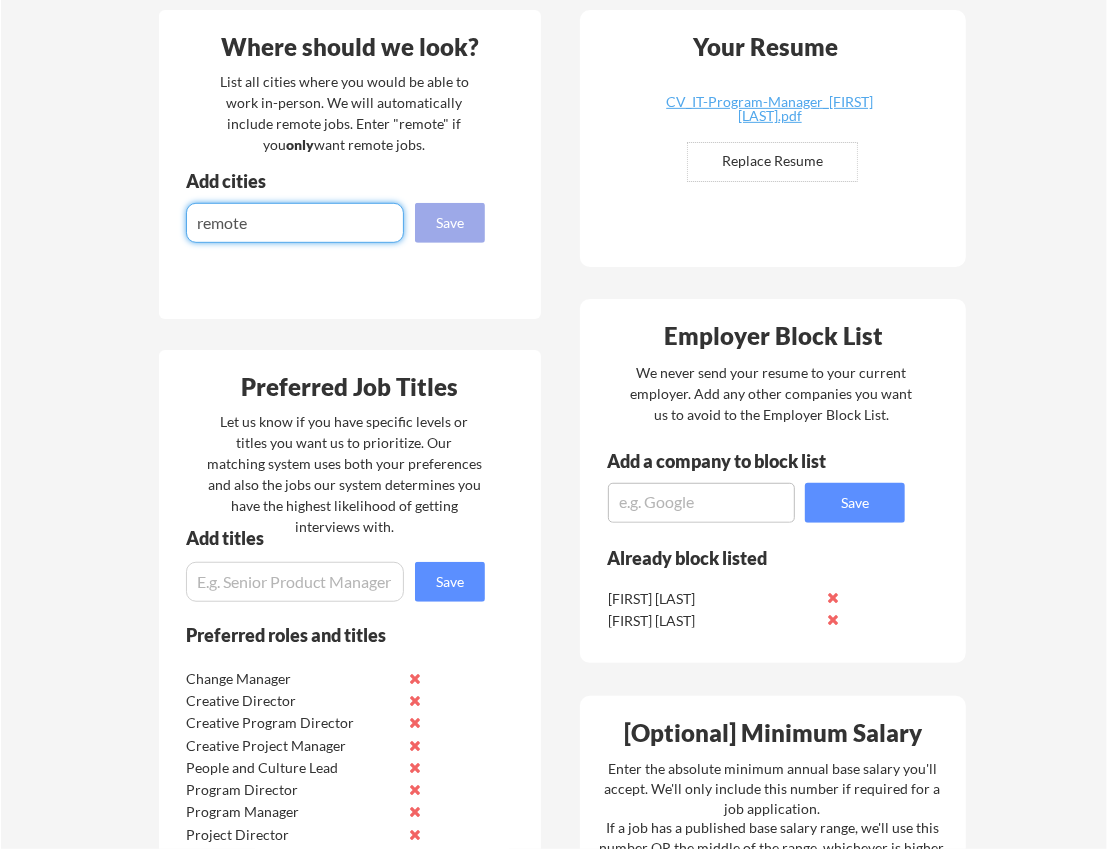 type on "remote" 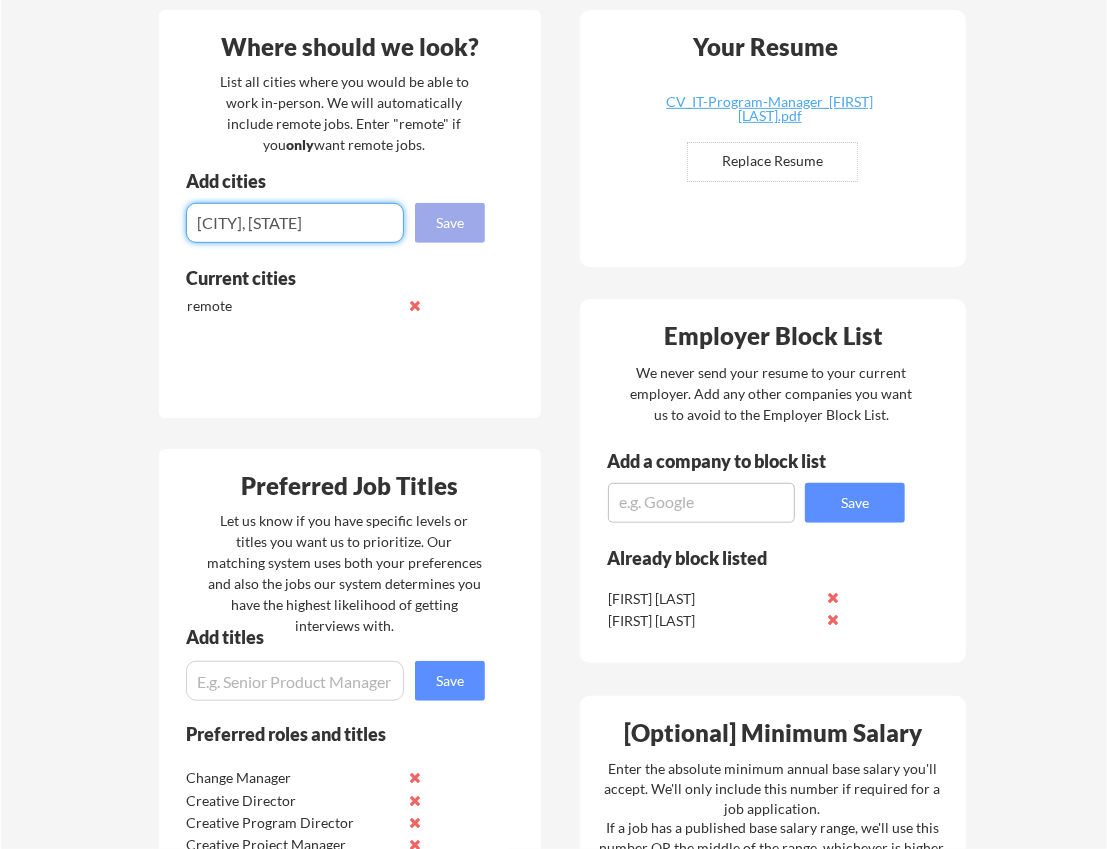 type on "[CITY], [STATE]" 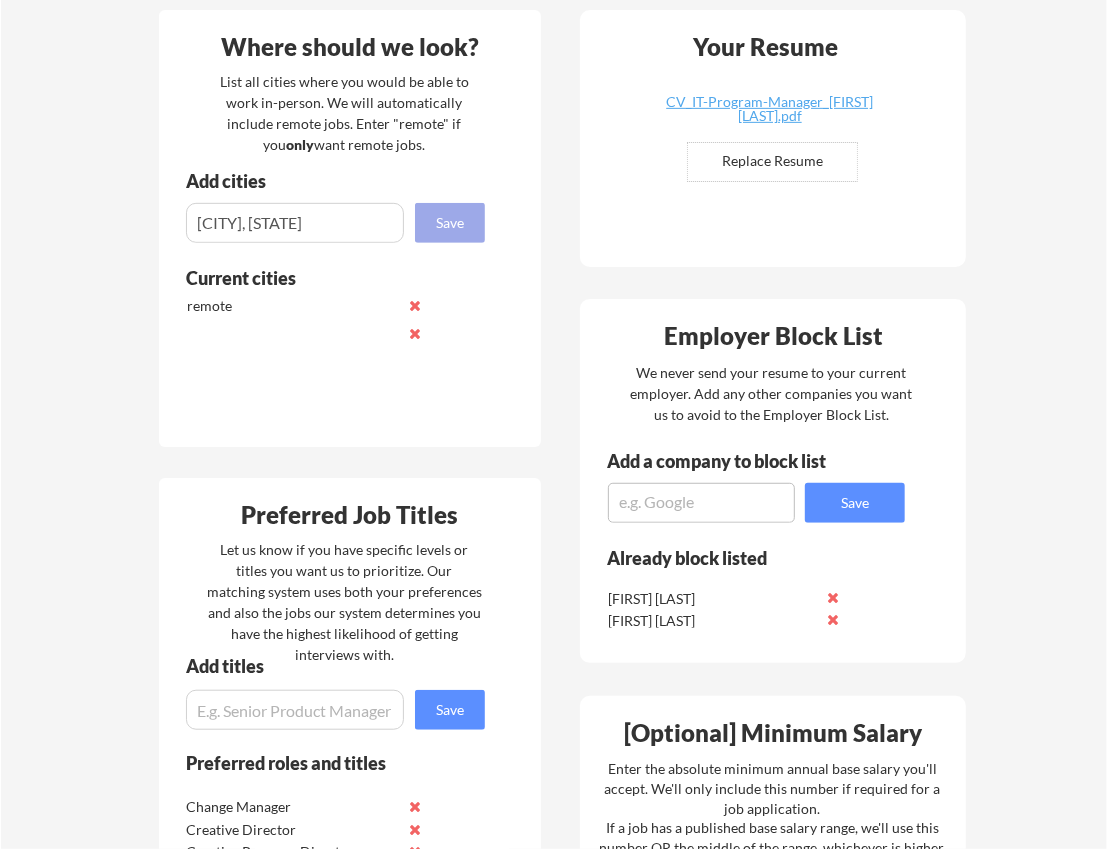 type 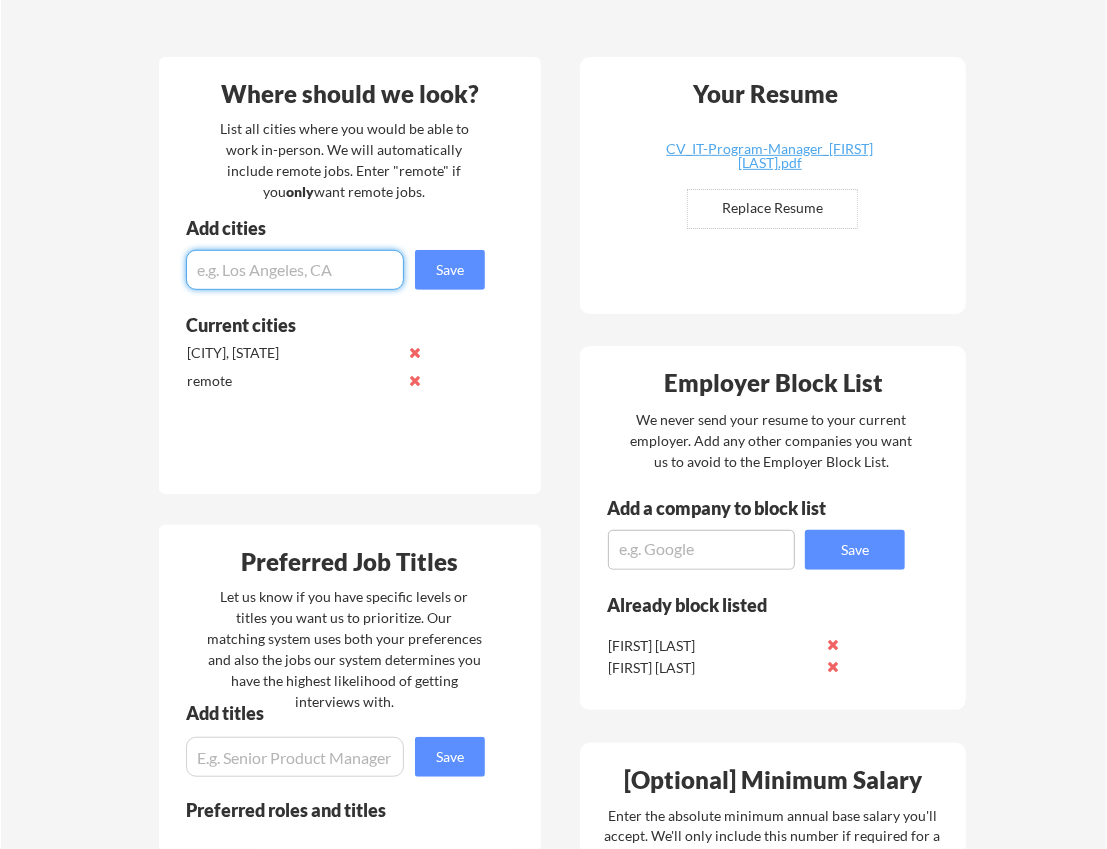 scroll, scrollTop: 473, scrollLeft: 0, axis: vertical 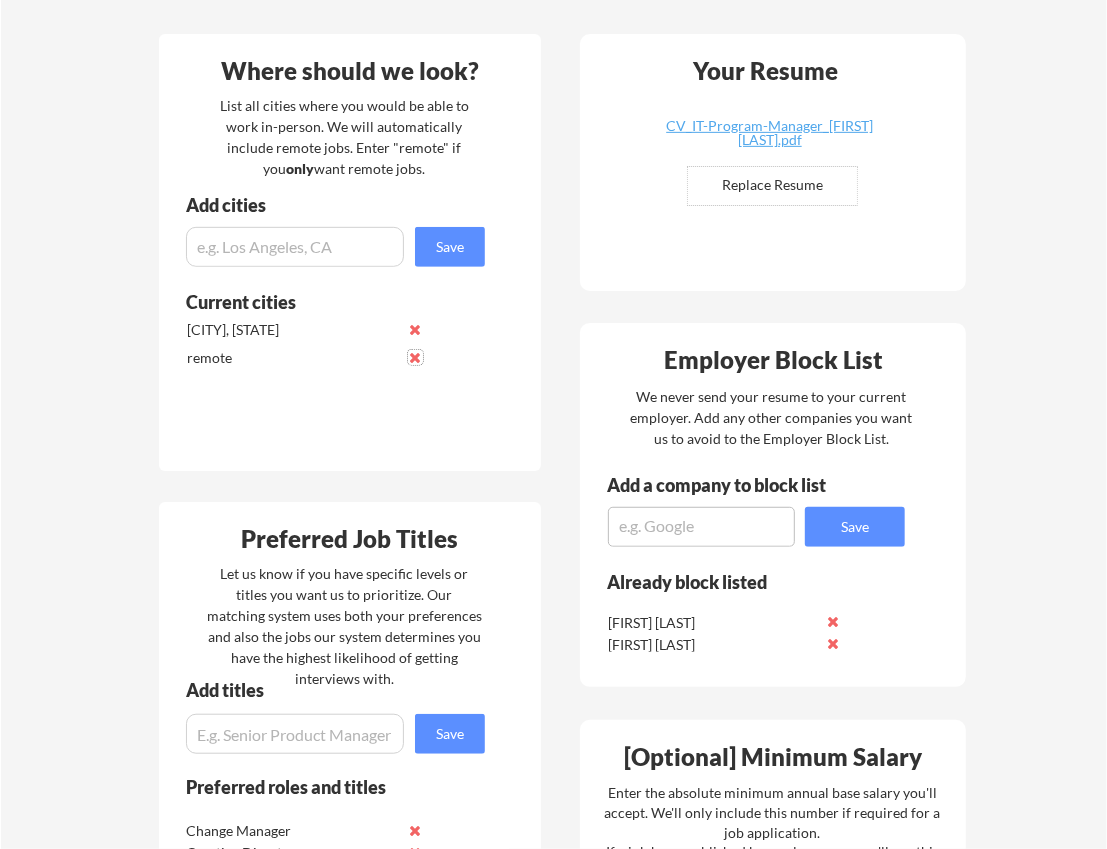 click at bounding box center [415, 357] 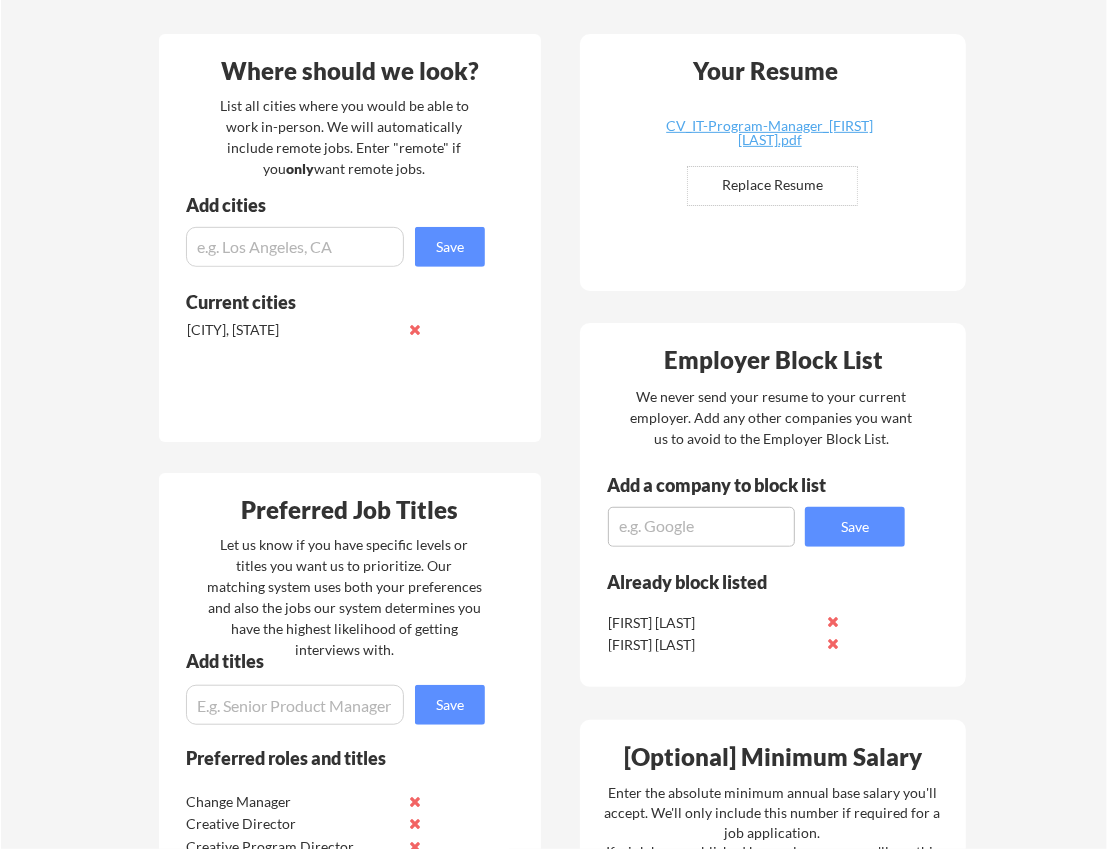 click at bounding box center (295, 247) 